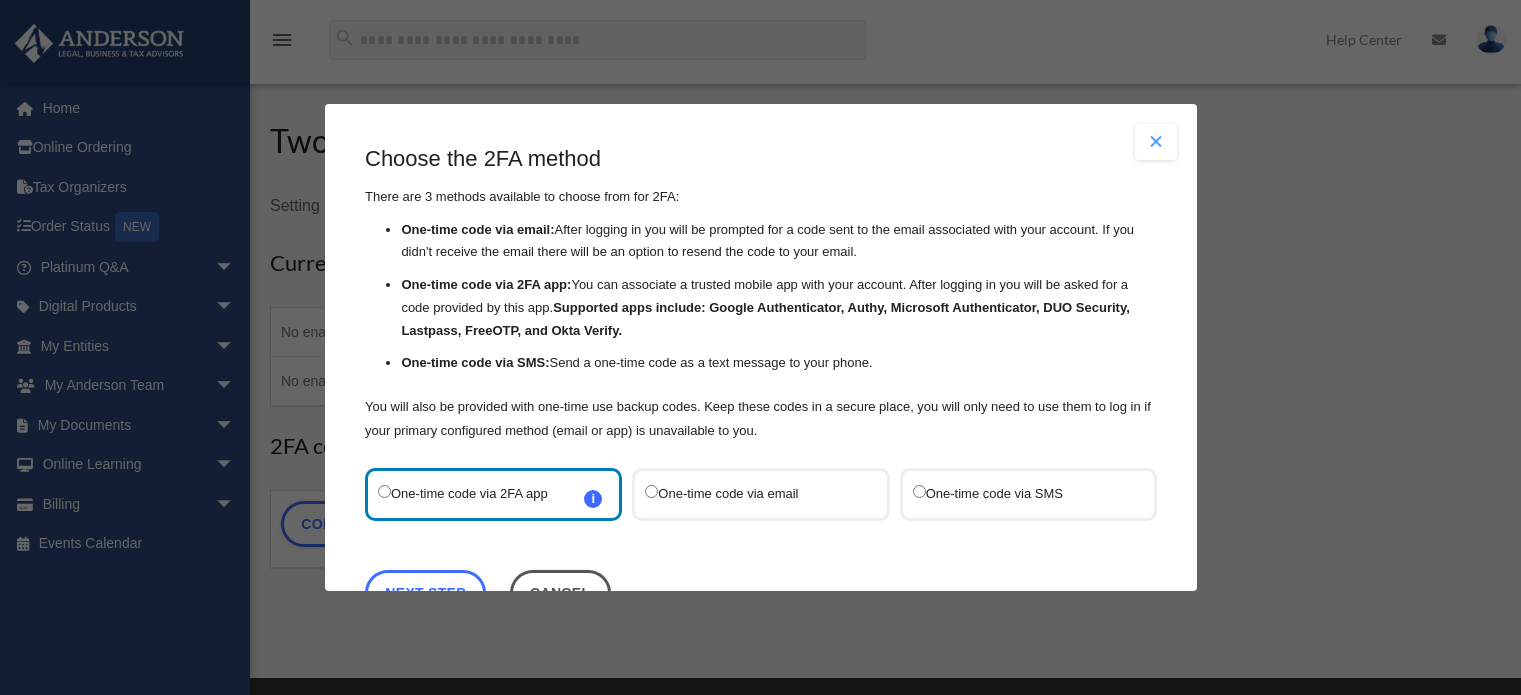 scroll, scrollTop: 0, scrollLeft: 0, axis: both 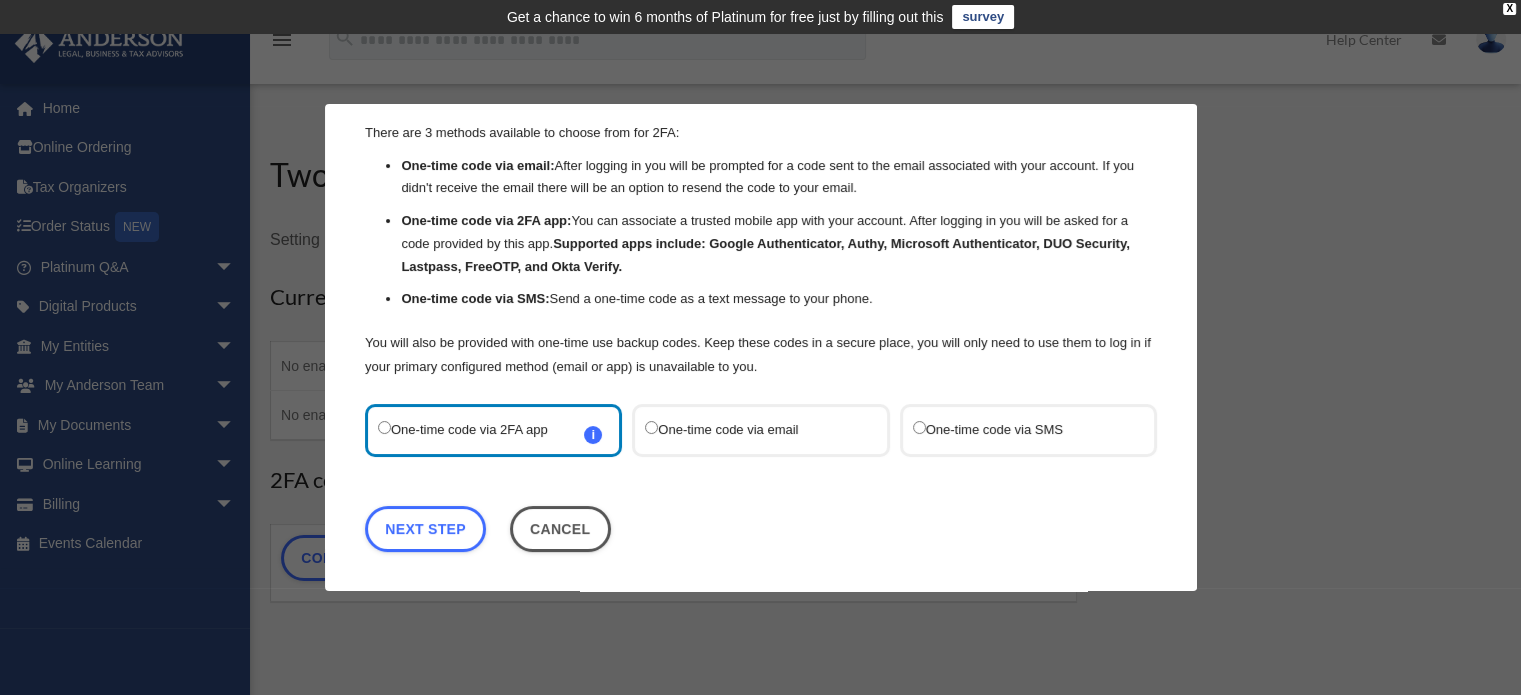 click on "One-time code via SMS" at bounding box center [1027, 430] 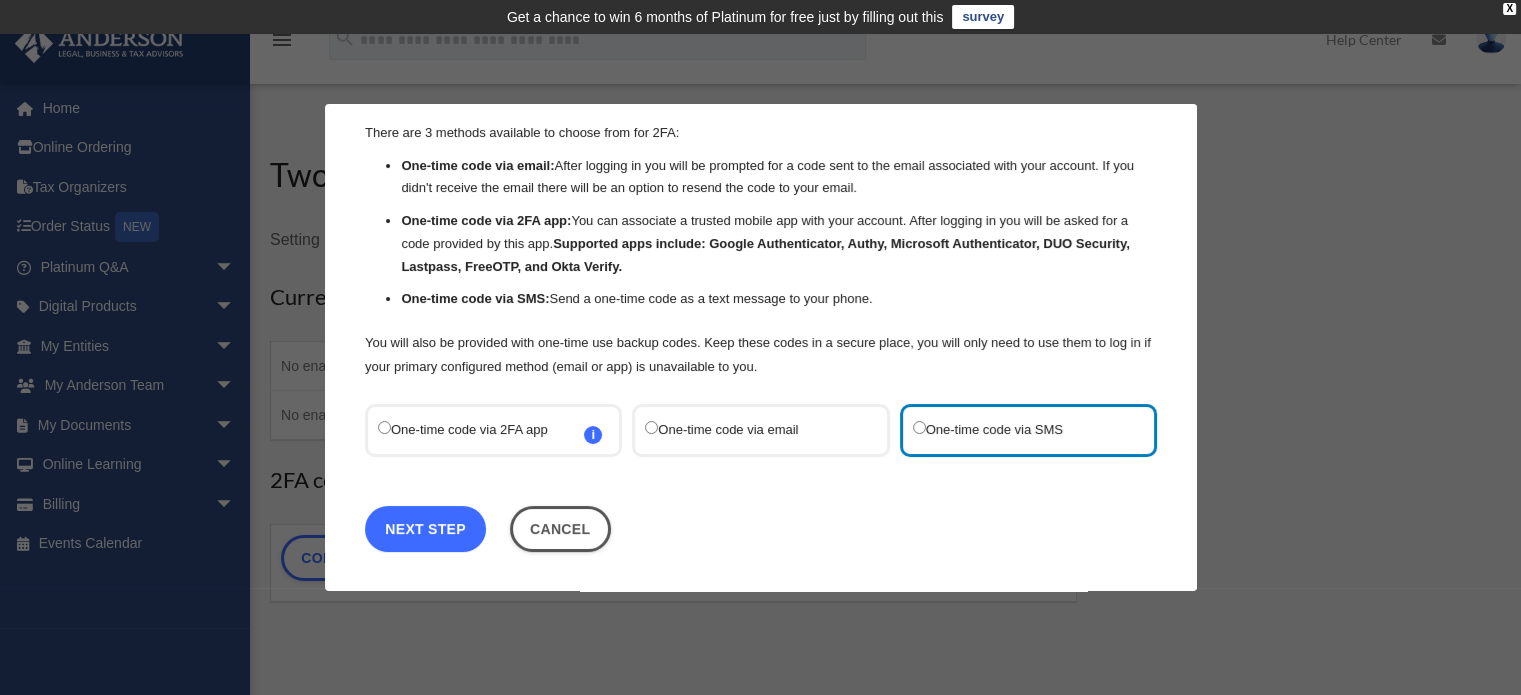 click on "Next Step" at bounding box center [425, 529] 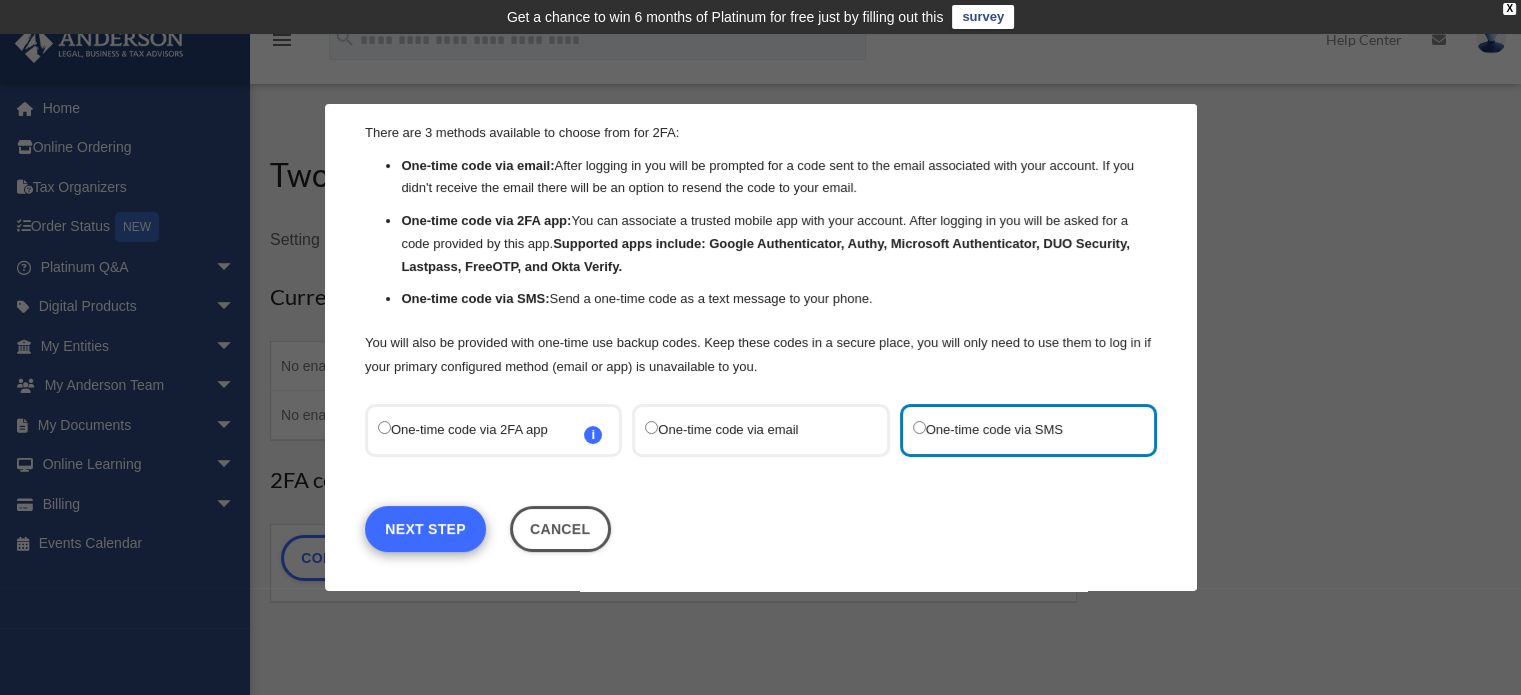 scroll, scrollTop: 0, scrollLeft: 0, axis: both 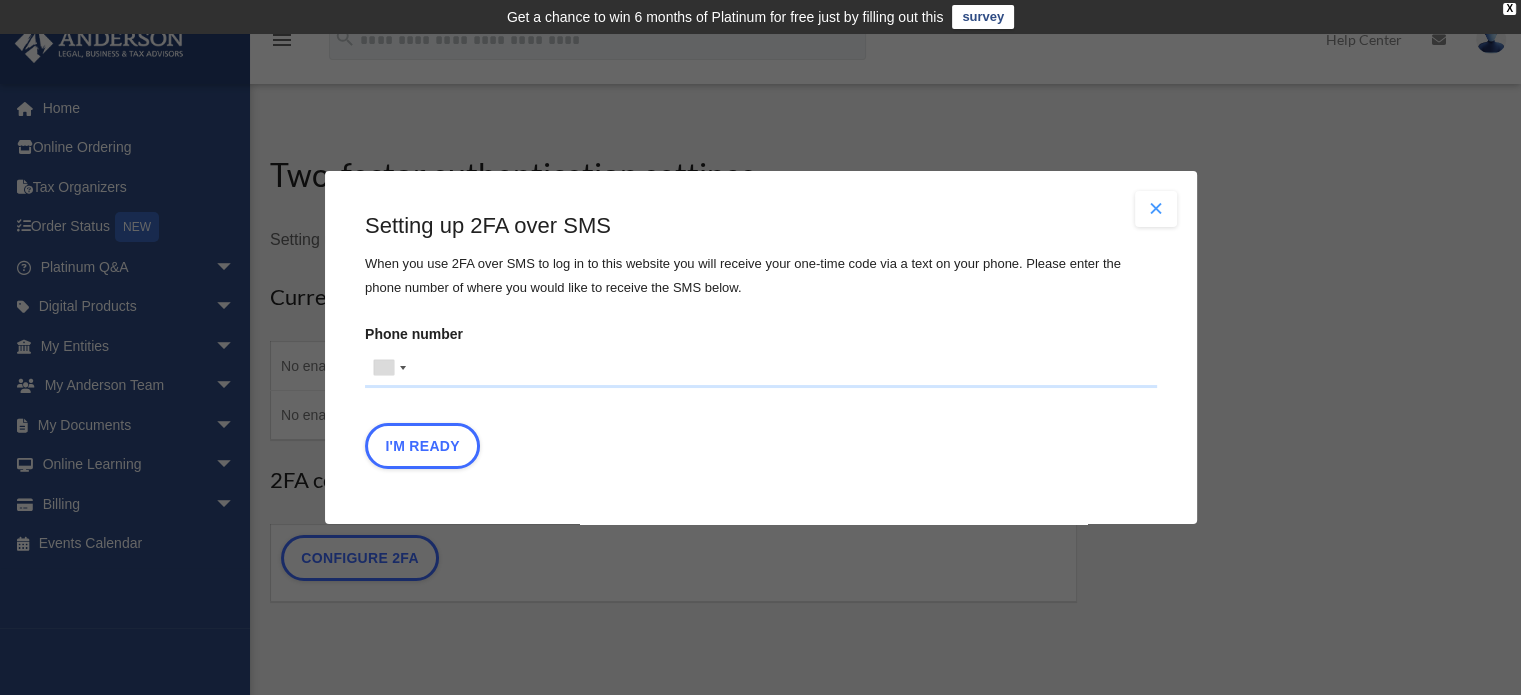 click on "Phone number						 United States +1 United Kingdom +44 Afghanistan (‫افغانستان‬‎) +93 Albania (Shqipëri) +355 Algeria (‫الجزائر‬‎) +213 American Samoa +1 Andorra +376 Angola +244 Anguilla +1 Antigua and Barbuda +1 Argentina +54 Armenia (Հայաստան) +374 Aruba +297 Ascension Island +247 Australia +61 Austria (Österreich) +43 Azerbaijan (Azərbaycan) +994 Bahamas +1 Bahrain (‫البحرين‬‎) +973 Bangladesh (বাংলাদেশ) +880 Barbados +1 Belarus (Беларусь) +375 Belgium (België) +32 Belize +501 Benin (Bénin) +229 Bermuda +1 Bhutan (འབྲུག) +975 Bolivia +591 Bosnia and Herzegovina (Босна и Херцеговина) +387 Botswana +267 Brazil (Brasil) +55 British Indian Ocean Territory +246 British Virgin Islands +1 Brunei +673 Bulgaria (България) +359 Burkina Faso +226 Burundi (Uburundi) +257 Cambodia (កម្ពុជា) +855 Cameroon (Cameroun) +237 Canada +1 Cape Verde (Kabu Verdi) +238 Caribbean Netherlands" at bounding box center [761, 359] 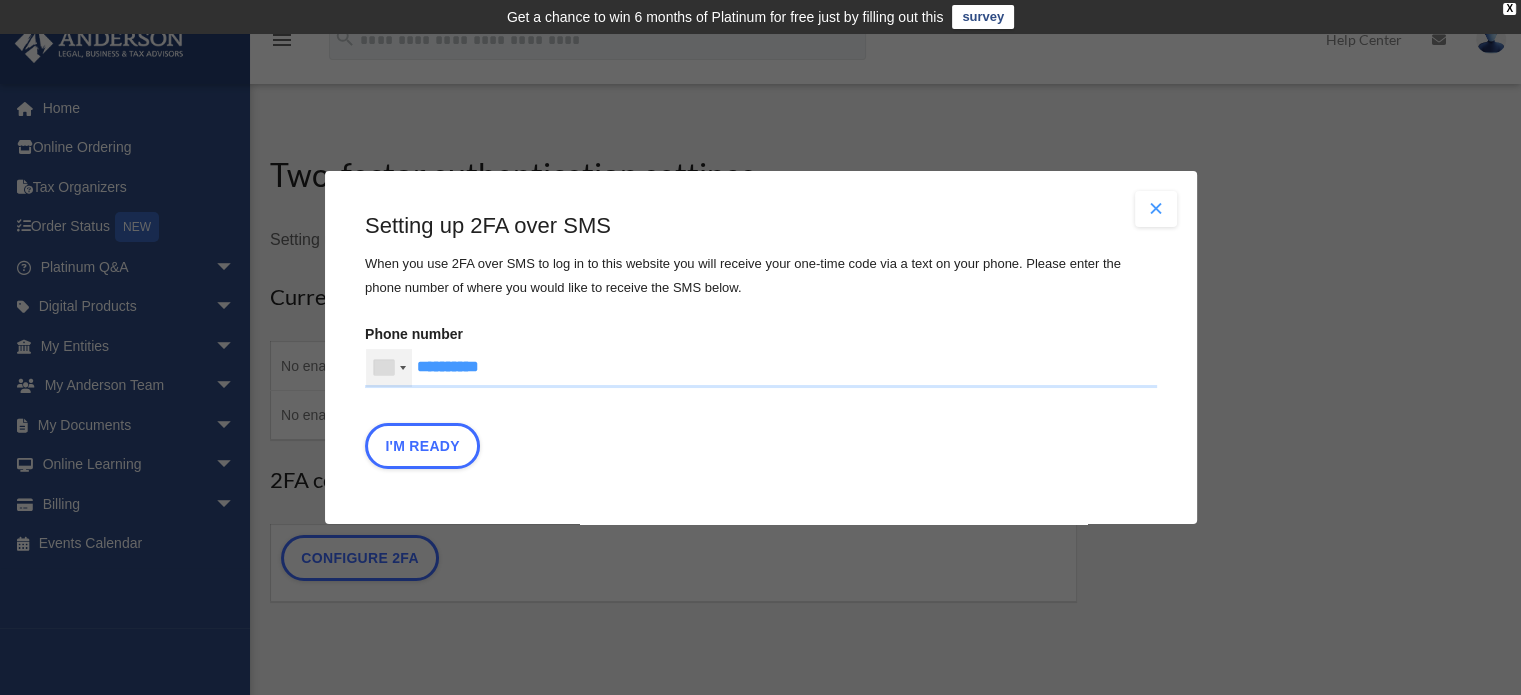 type on "**********" 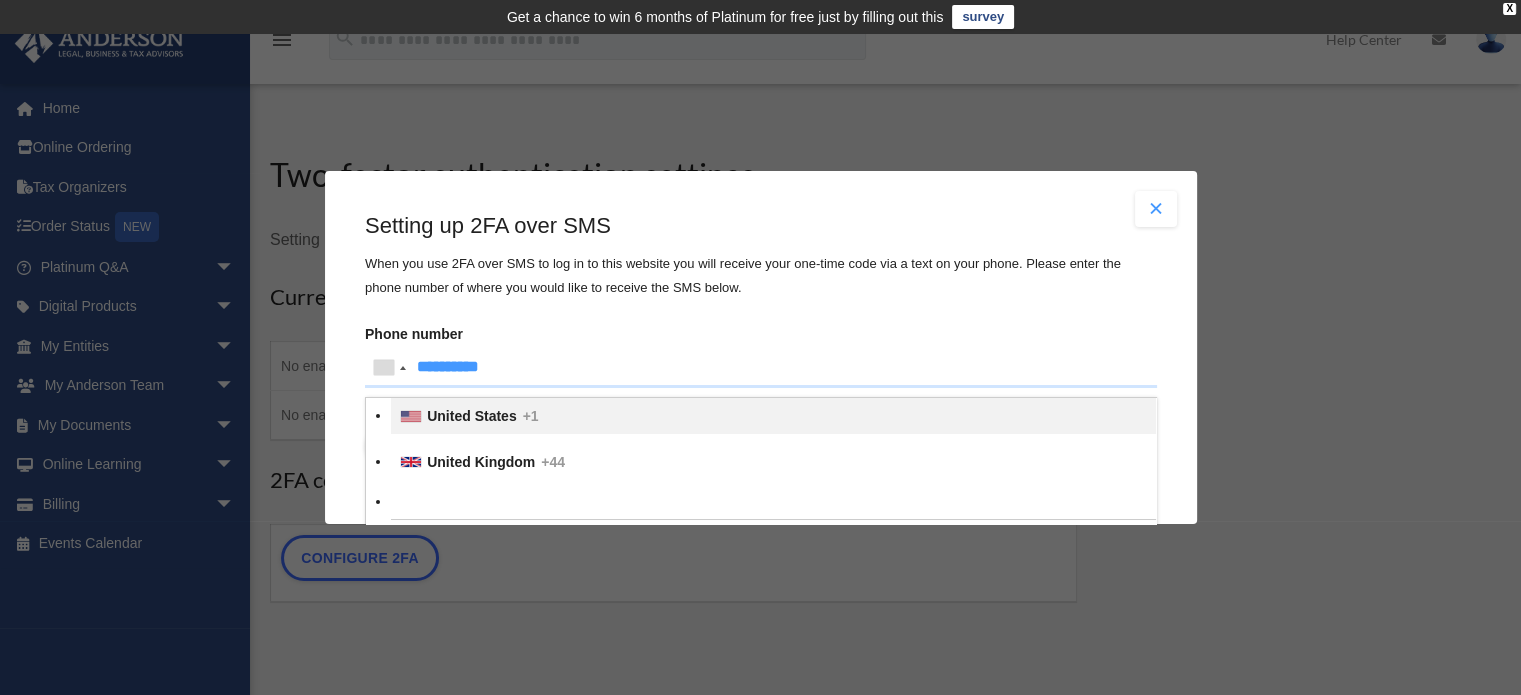 click at bounding box center [411, 416] 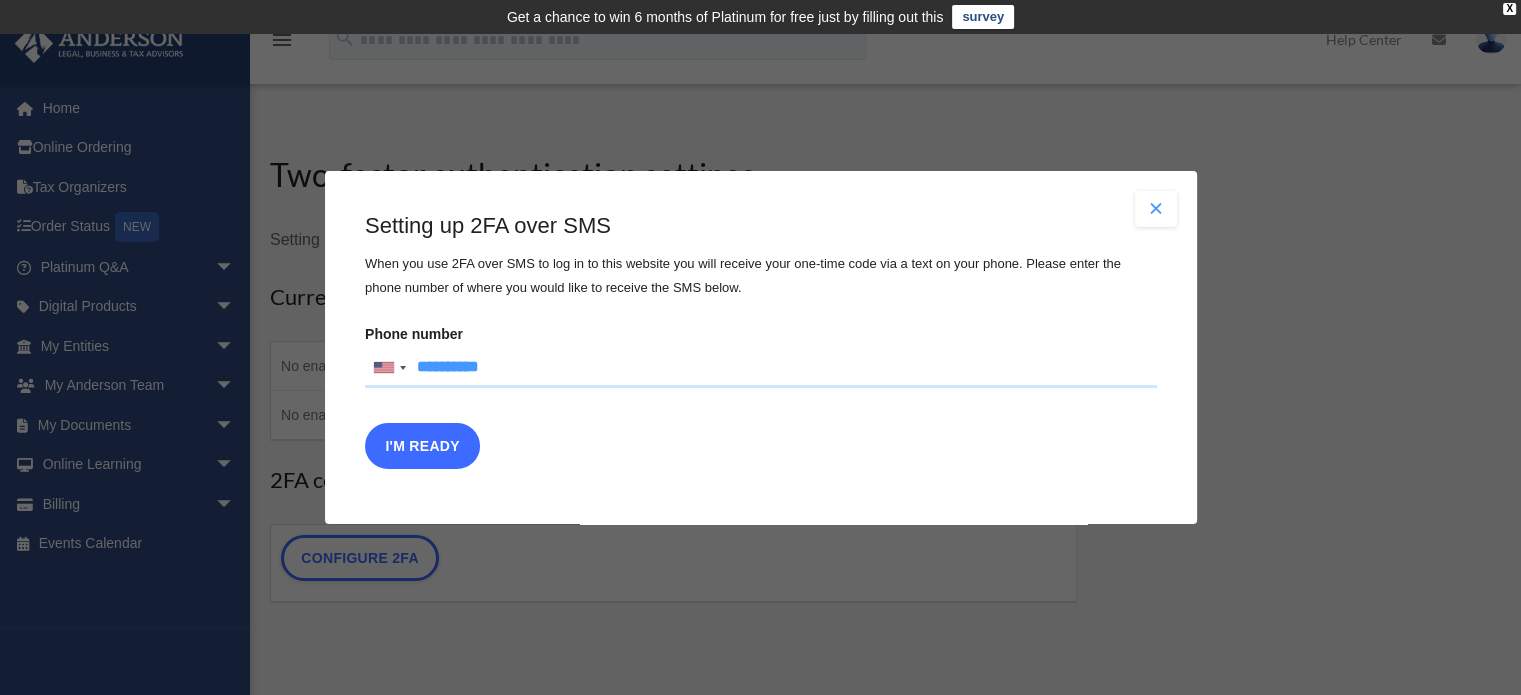 click on "I'm Ready" at bounding box center (422, 446) 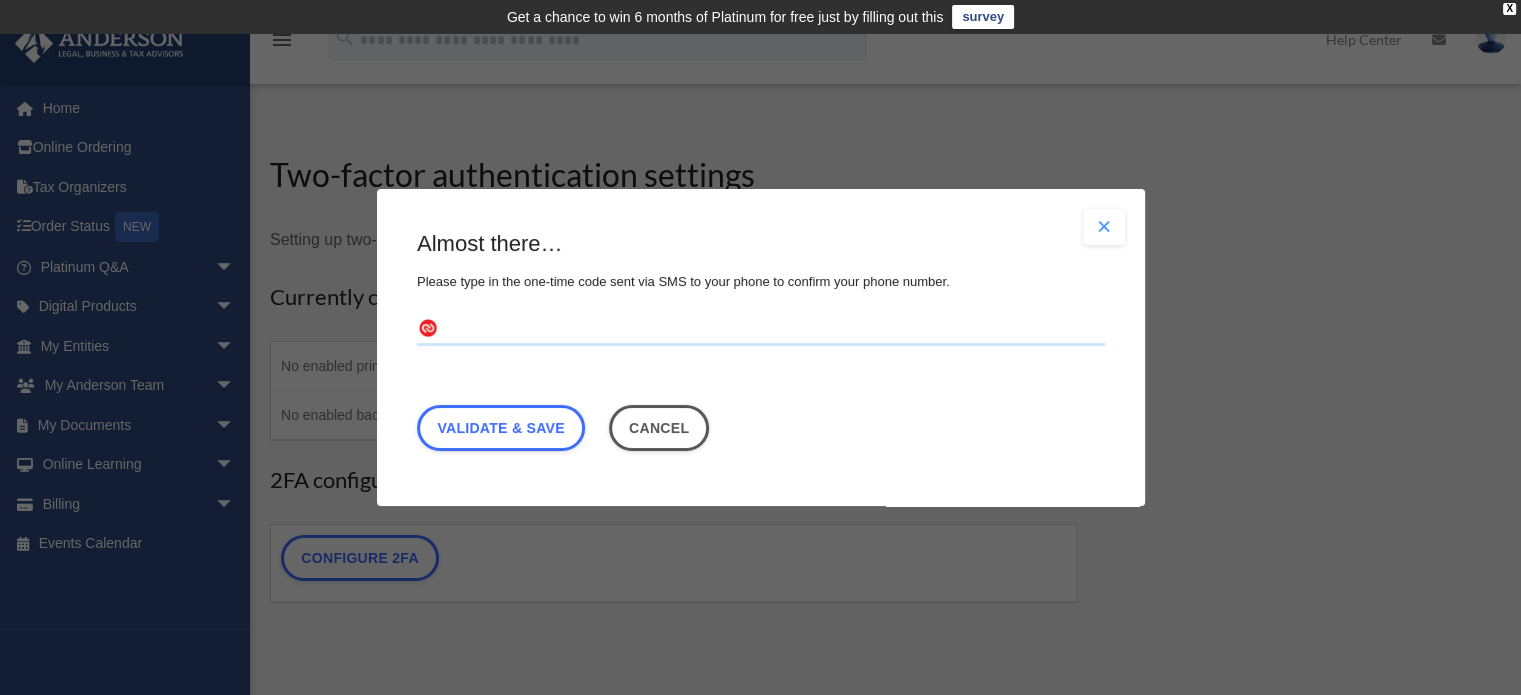 click at bounding box center (761, 330) 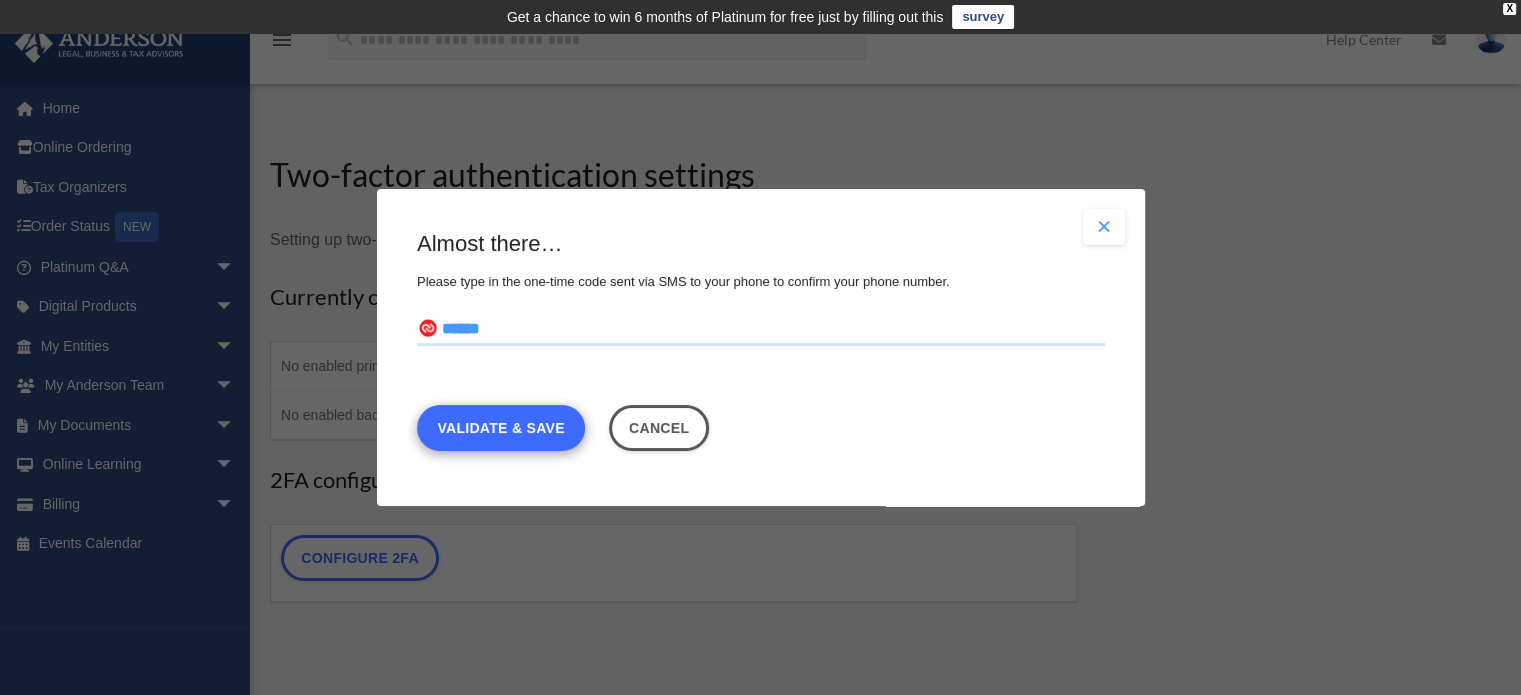 type on "******" 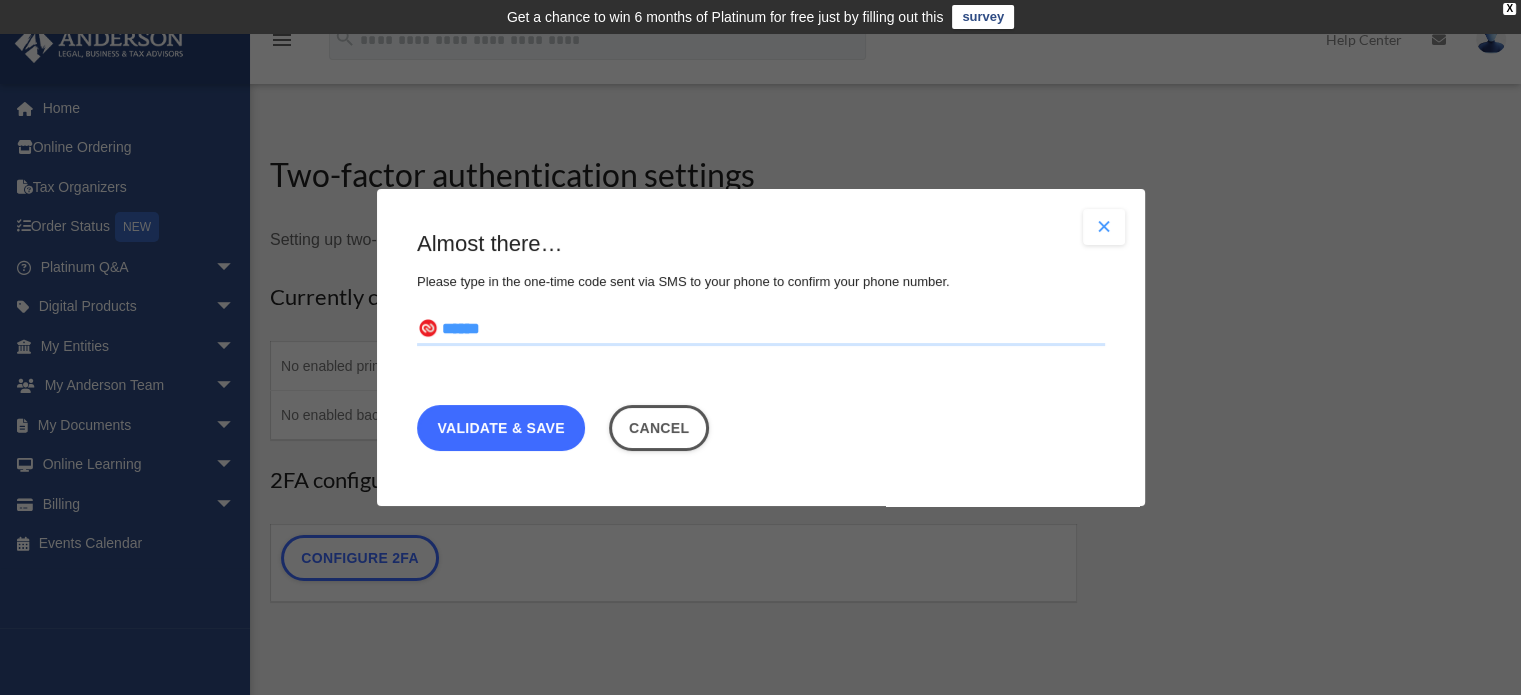 click on "Validate & Save" at bounding box center [501, 428] 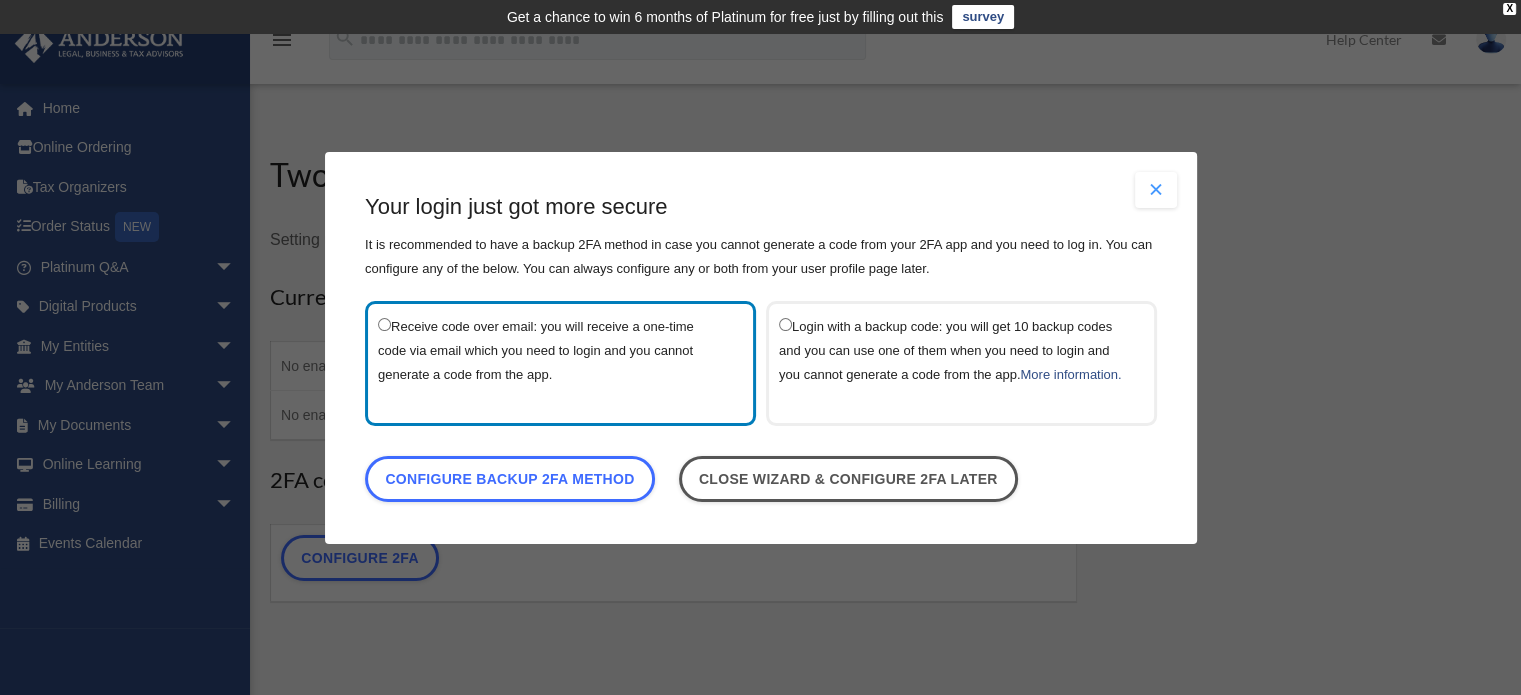 click at bounding box center (1156, 190) 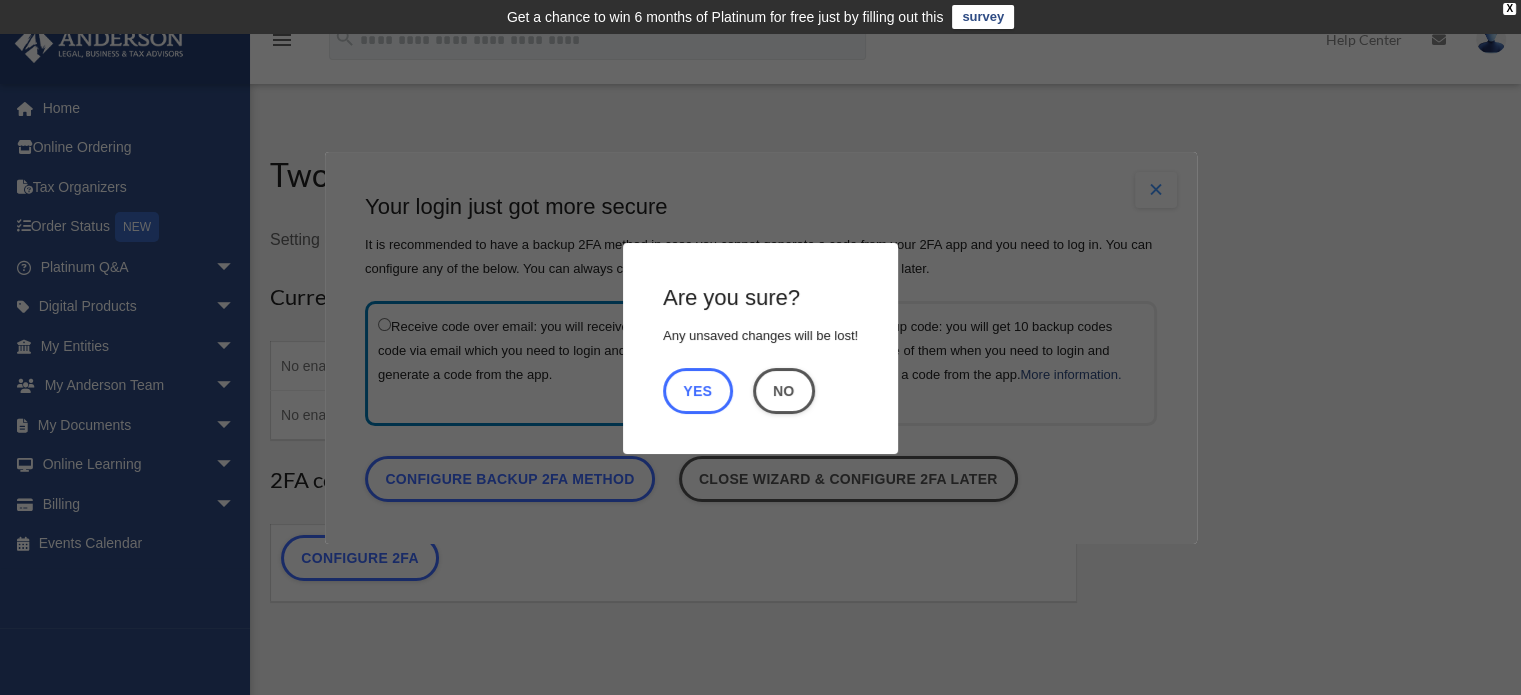 click on "Yes" at bounding box center (698, 390) 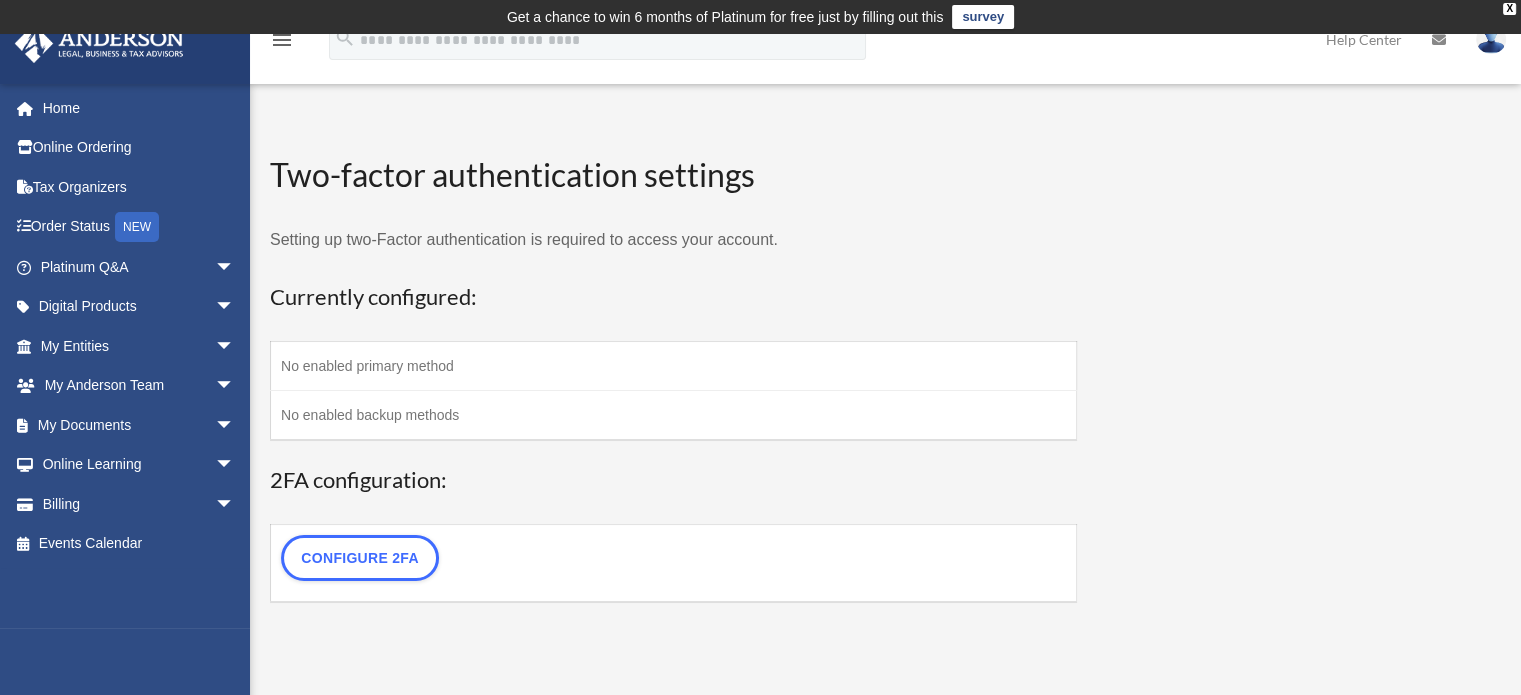 click on "No enabled primary method" at bounding box center (674, 365) 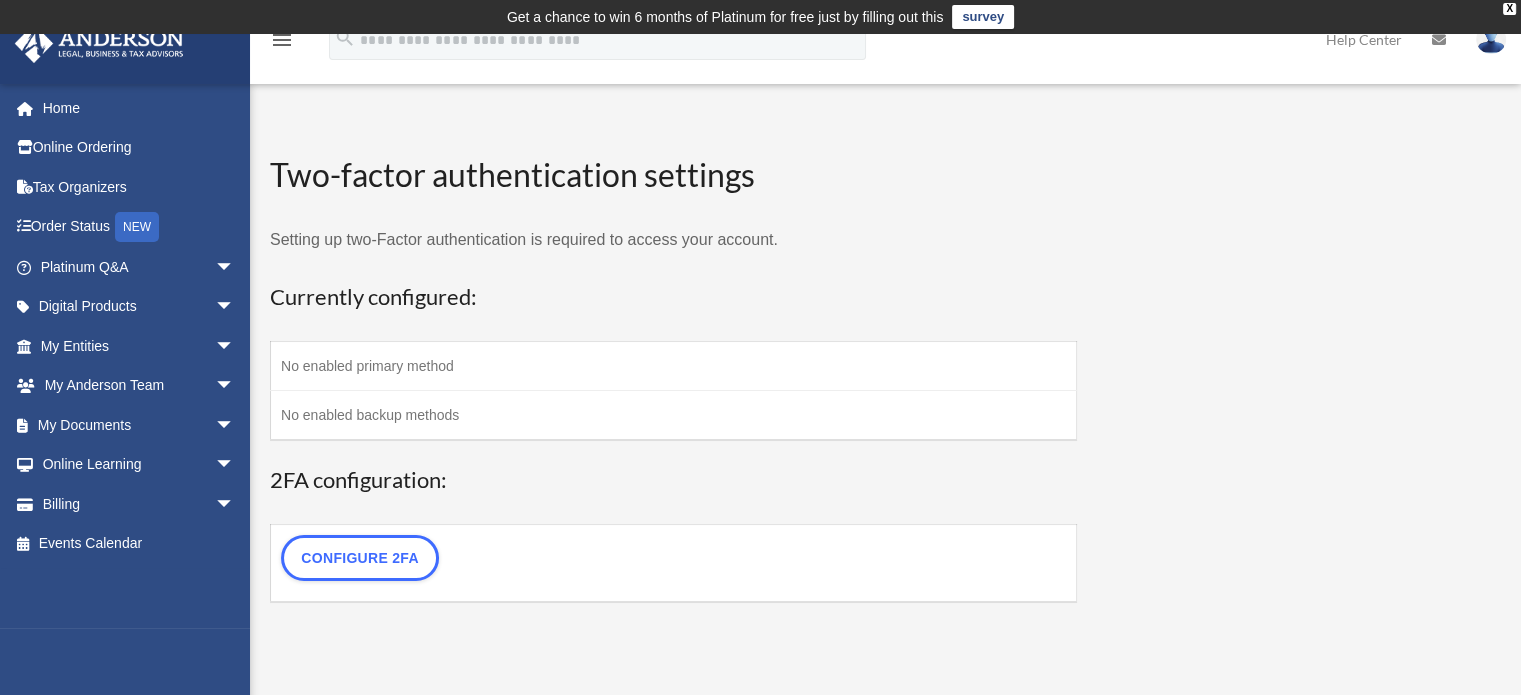 click on "Two-factor authentication settings Setting up two-Factor authentication is required to access your account. Currently configured:
Primary method:
No enabled primary method
Secondary method(s):
No enabled backup methods
2FA configuration:
2FA Setup:
Configure 2FA
Are you sure?
Any unsaved changes will be lost!
Yes No
Choose the 2FA method There are 3 methods available to choose from for 2FA:
One-time code via email:  After logging in you will be prompted for a code sent to the email associated with your account. If you didn't receive the email there will be an option to resend the code to your email." at bounding box center [673, 377] 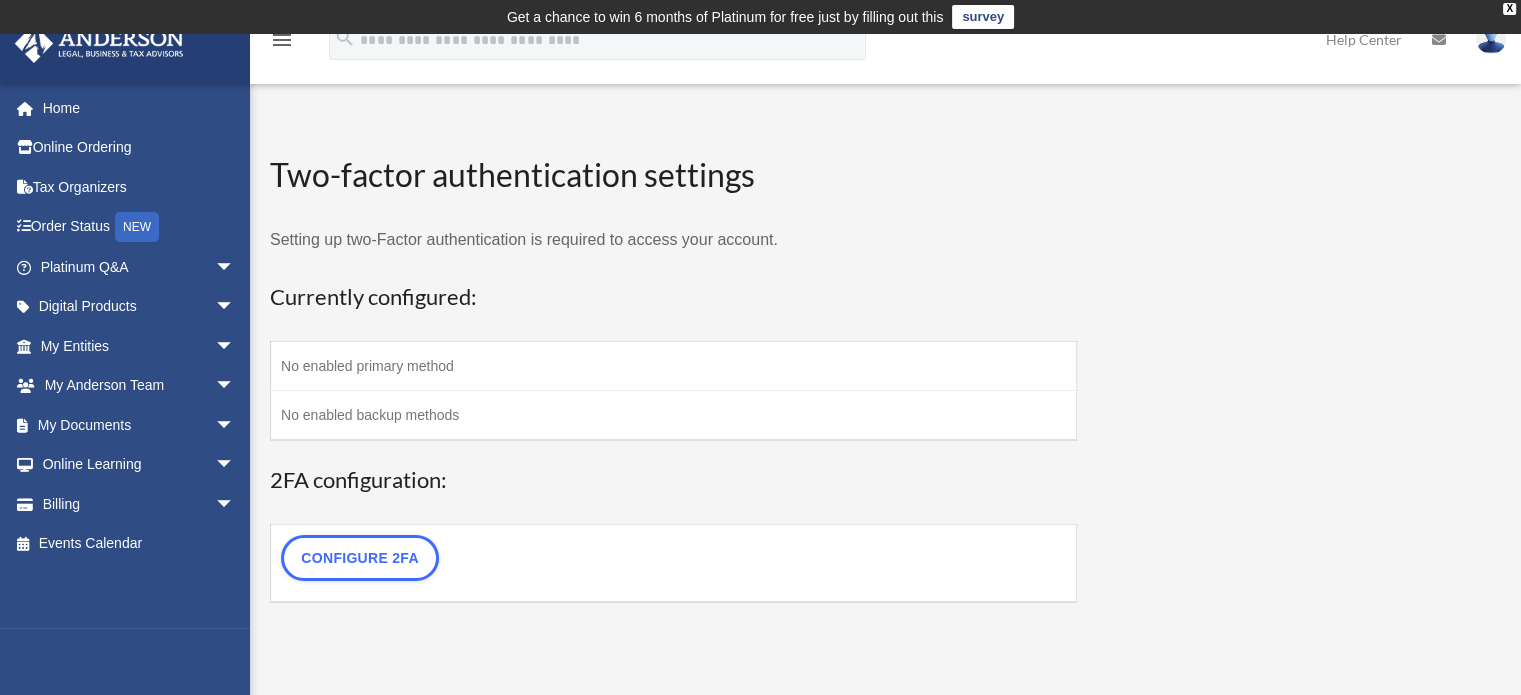 click on "No enabled primary method" at bounding box center [674, 365] 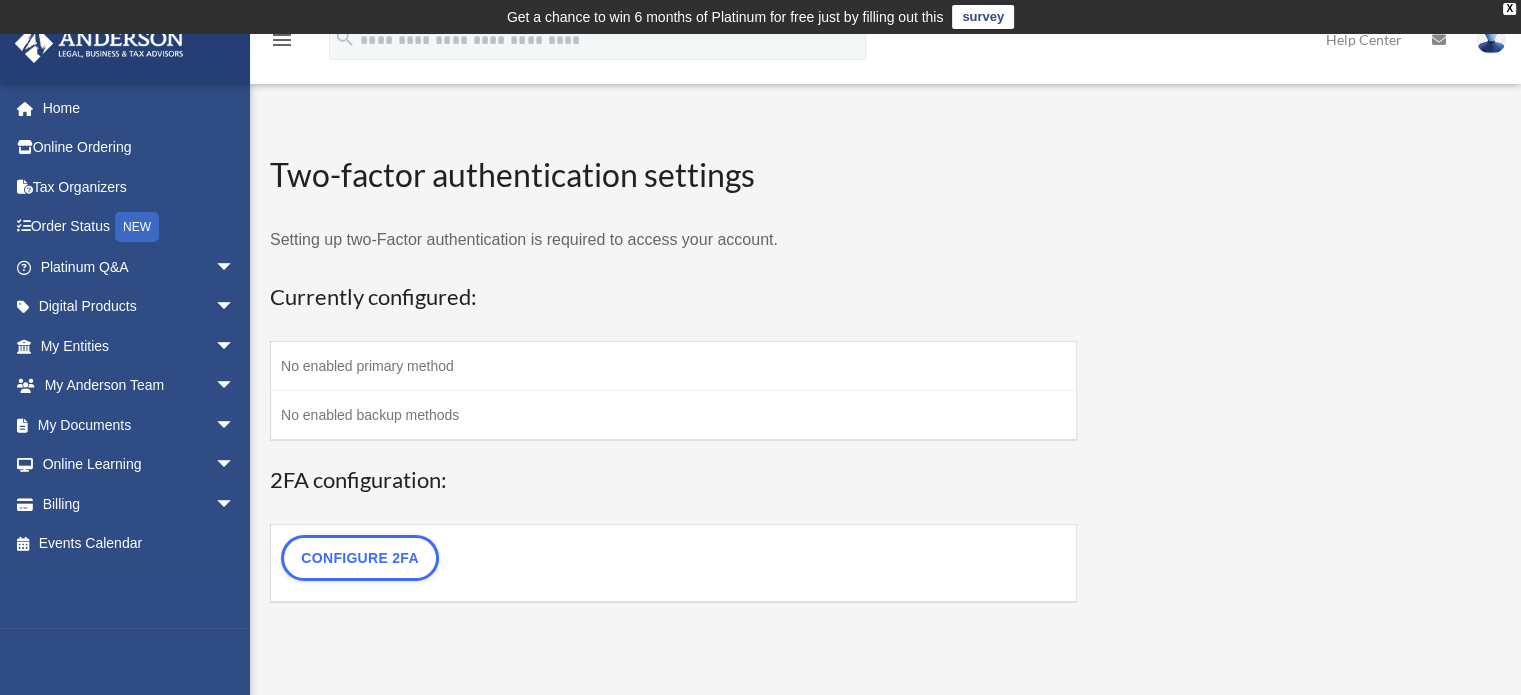 click on "No enabled backup methods" at bounding box center [674, 415] 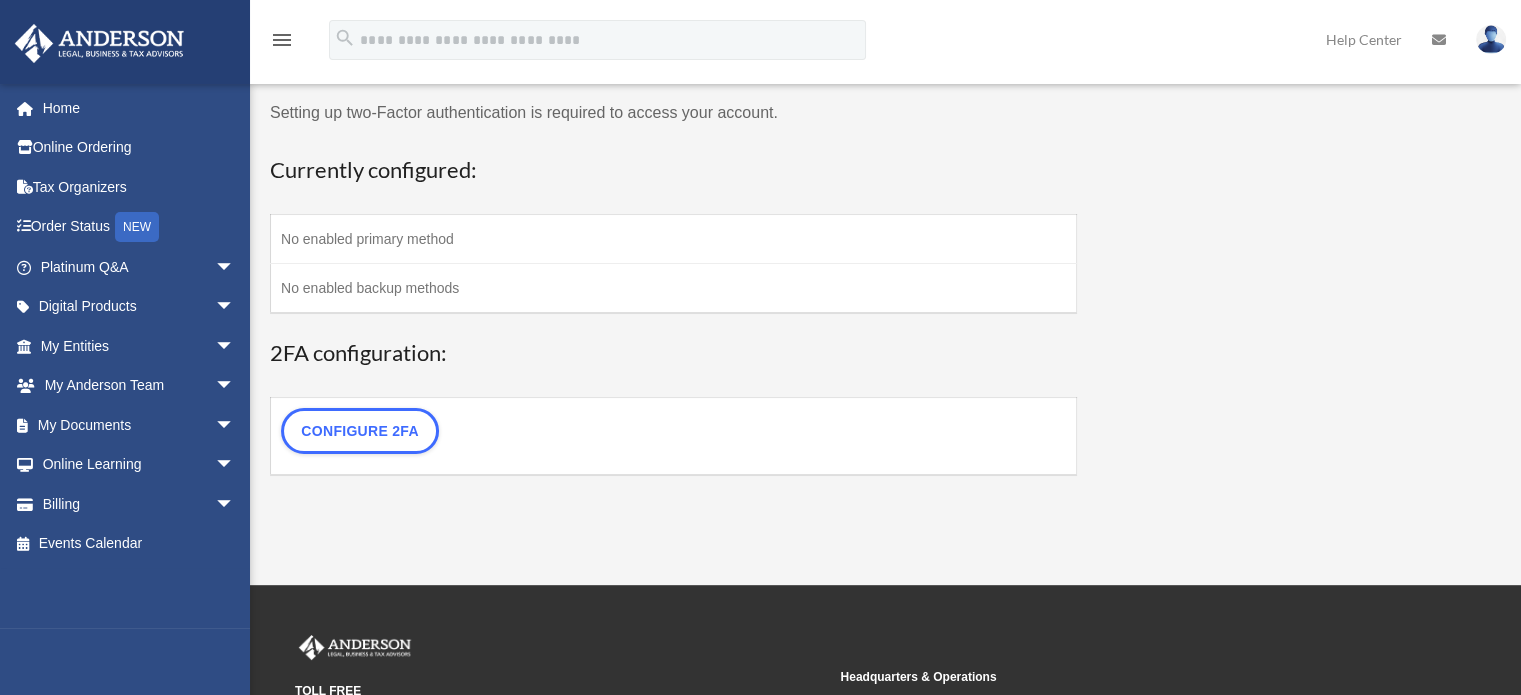 scroll, scrollTop: 0, scrollLeft: 0, axis: both 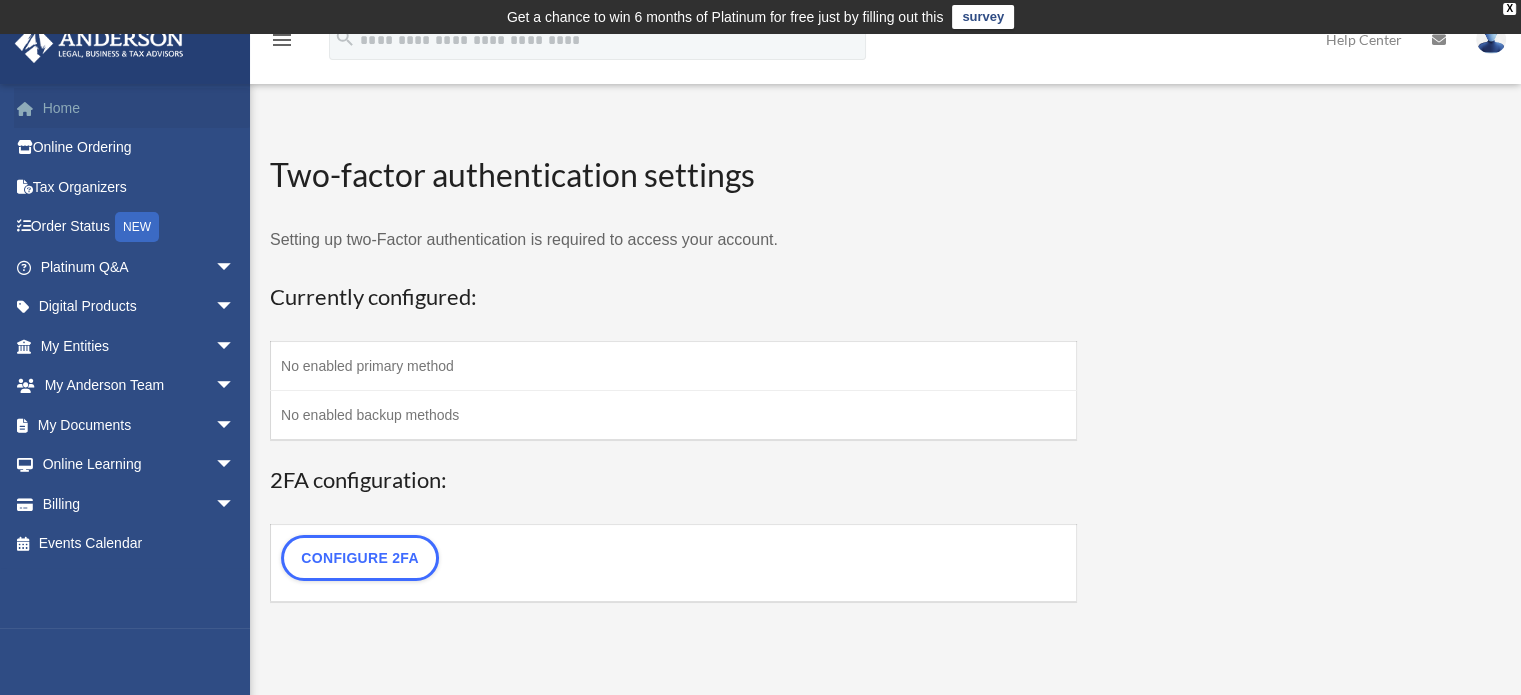 click on "Home" at bounding box center (139, 108) 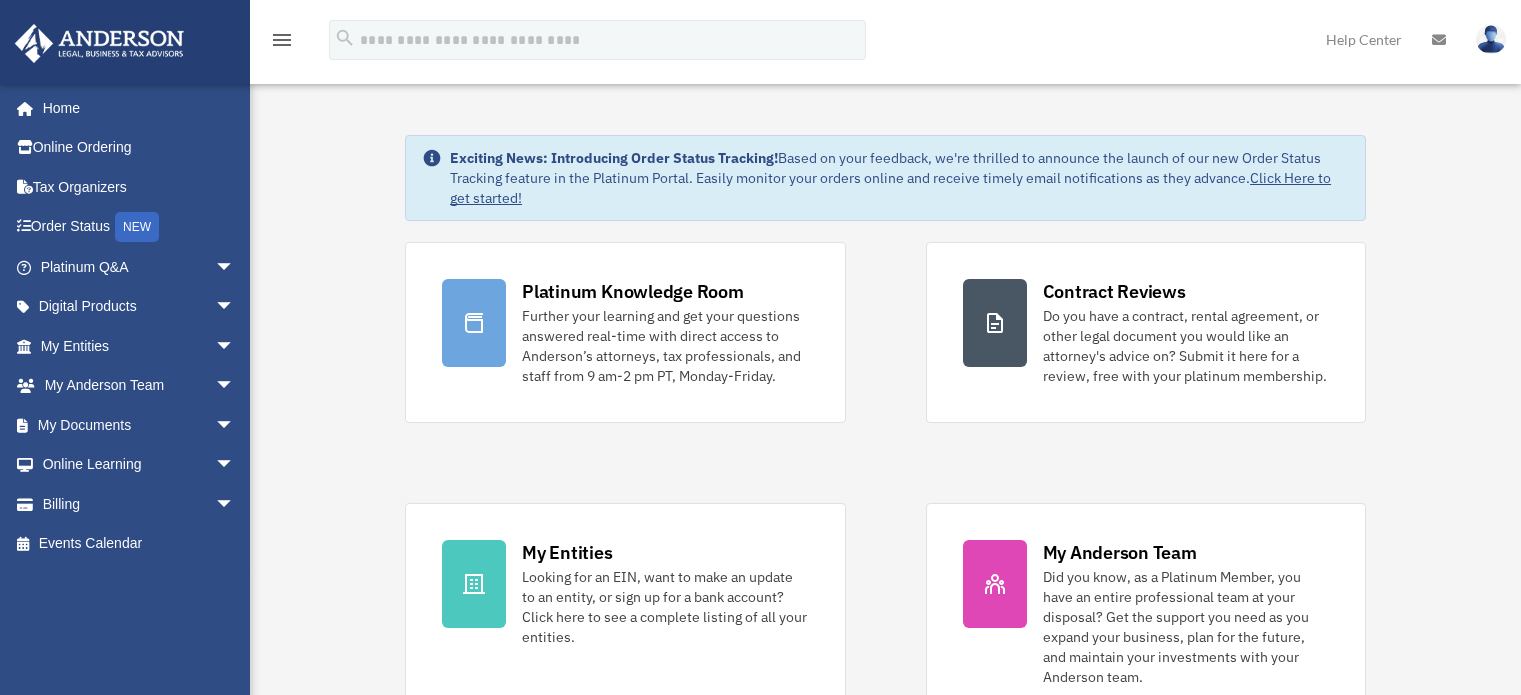 scroll, scrollTop: 0, scrollLeft: 0, axis: both 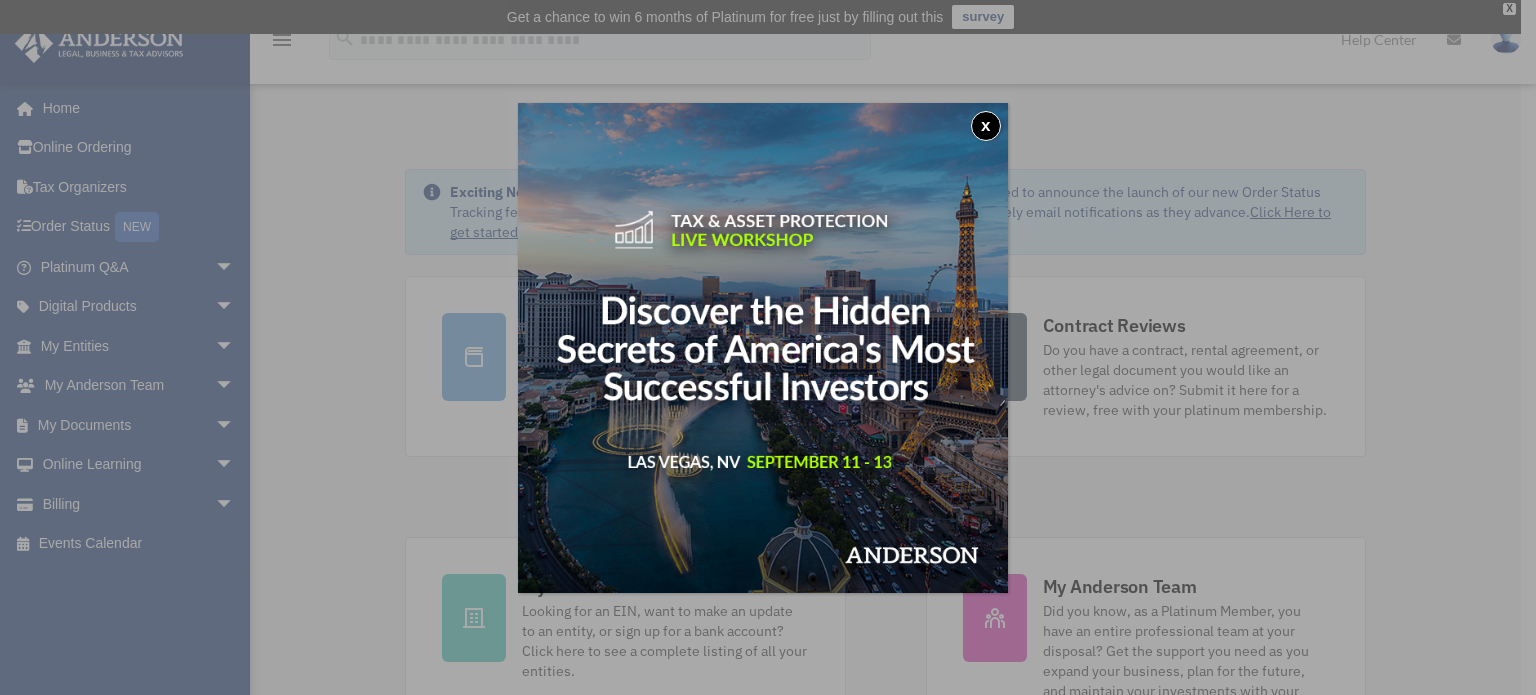 click on "x" at bounding box center [986, 126] 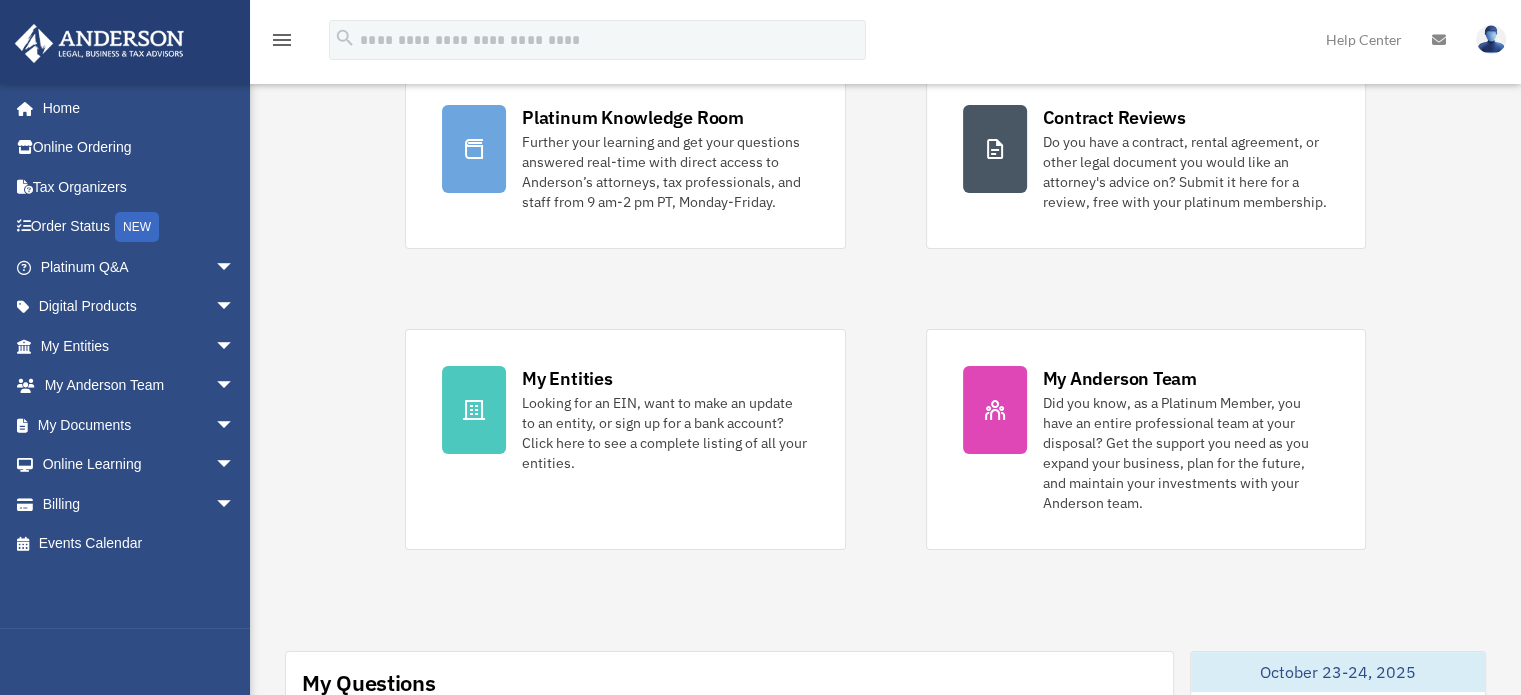 scroll, scrollTop: 211, scrollLeft: 0, axis: vertical 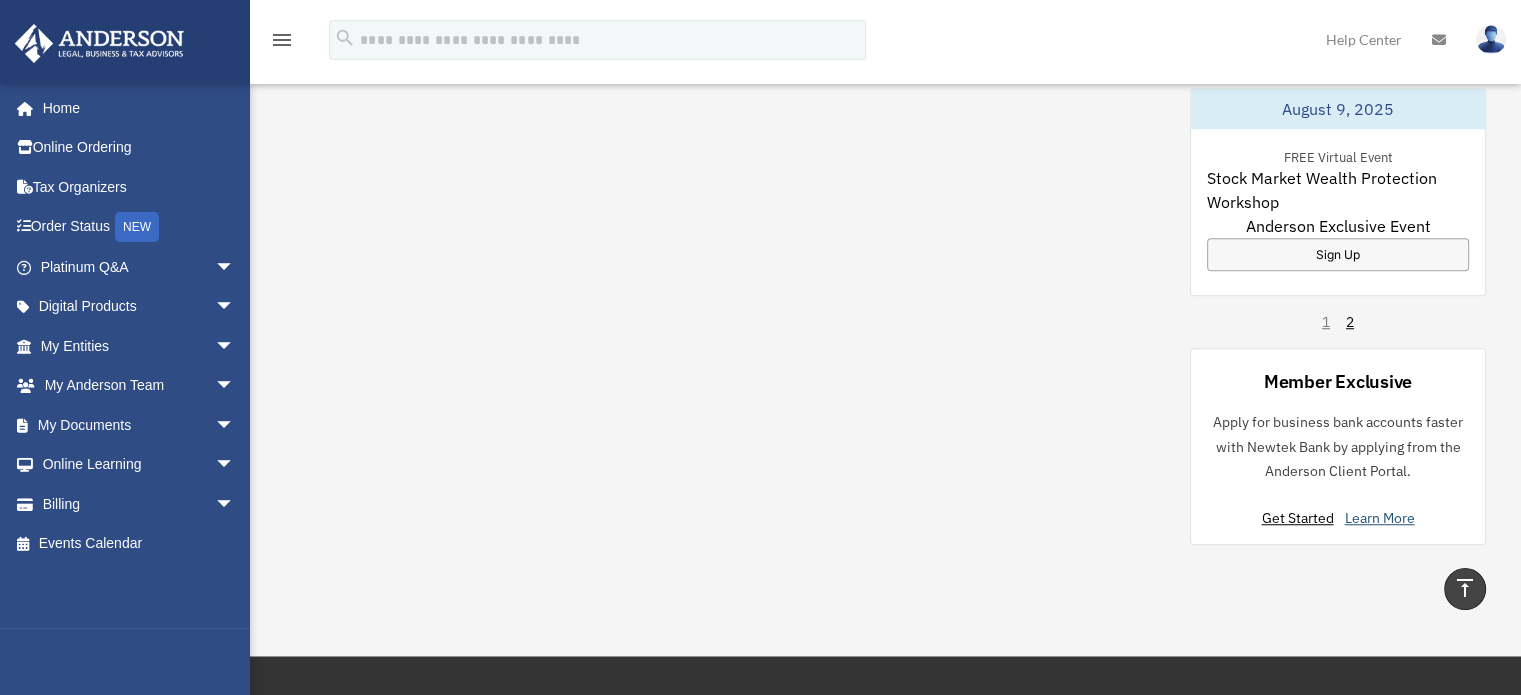 click on "Learn More" at bounding box center [1379, 518] 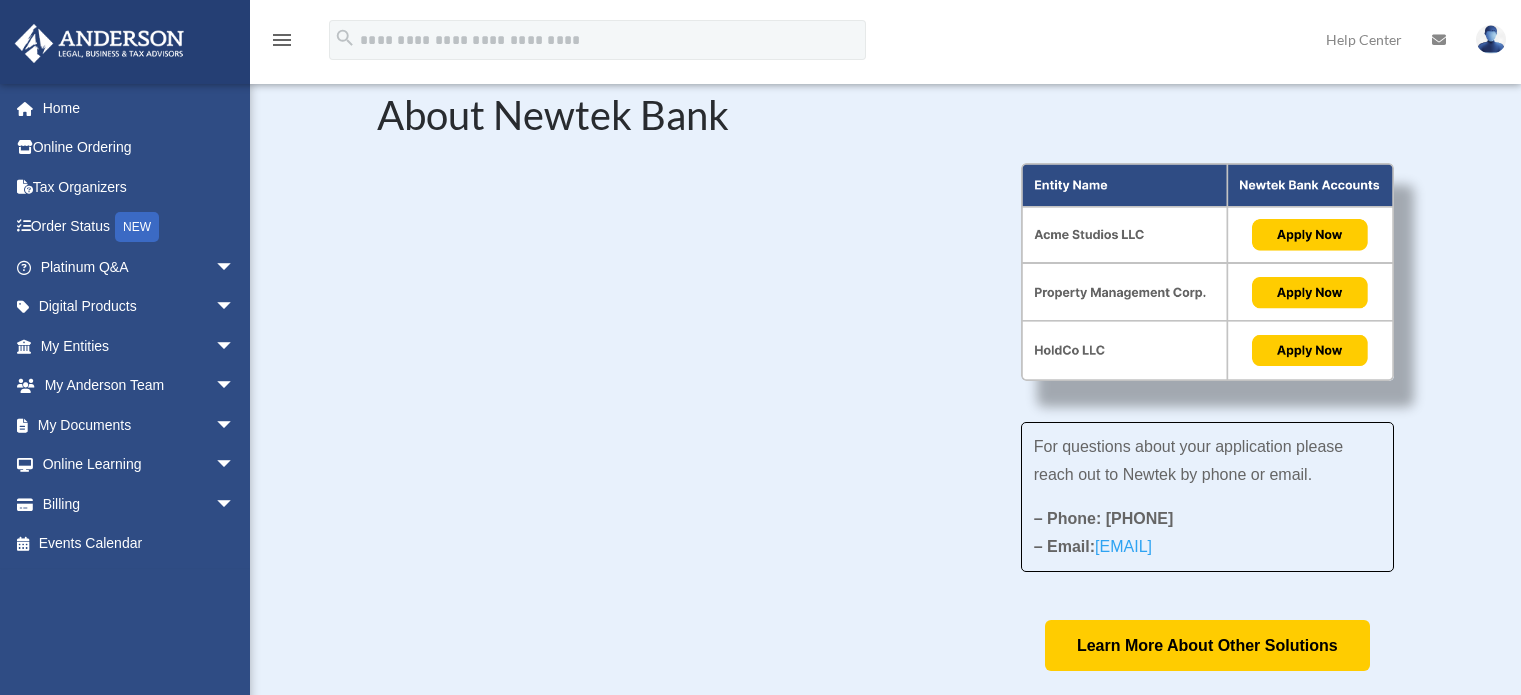 scroll, scrollTop: 0, scrollLeft: 0, axis: both 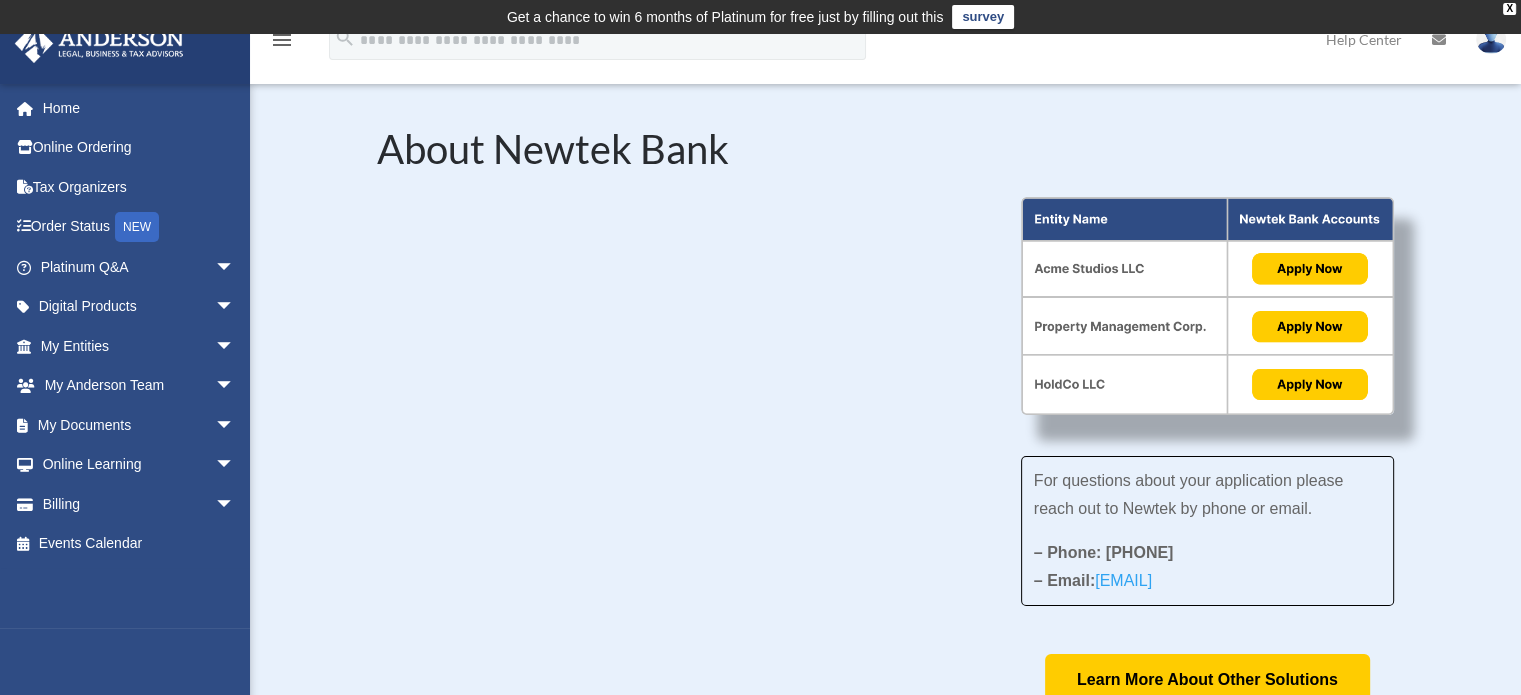 click on "For questions about your application please reach out to Newtek by phone or email.
– Phone: [PHONE] – Email:  [EMAIL]
Learn More About Other Solutions" at bounding box center [885, 451] 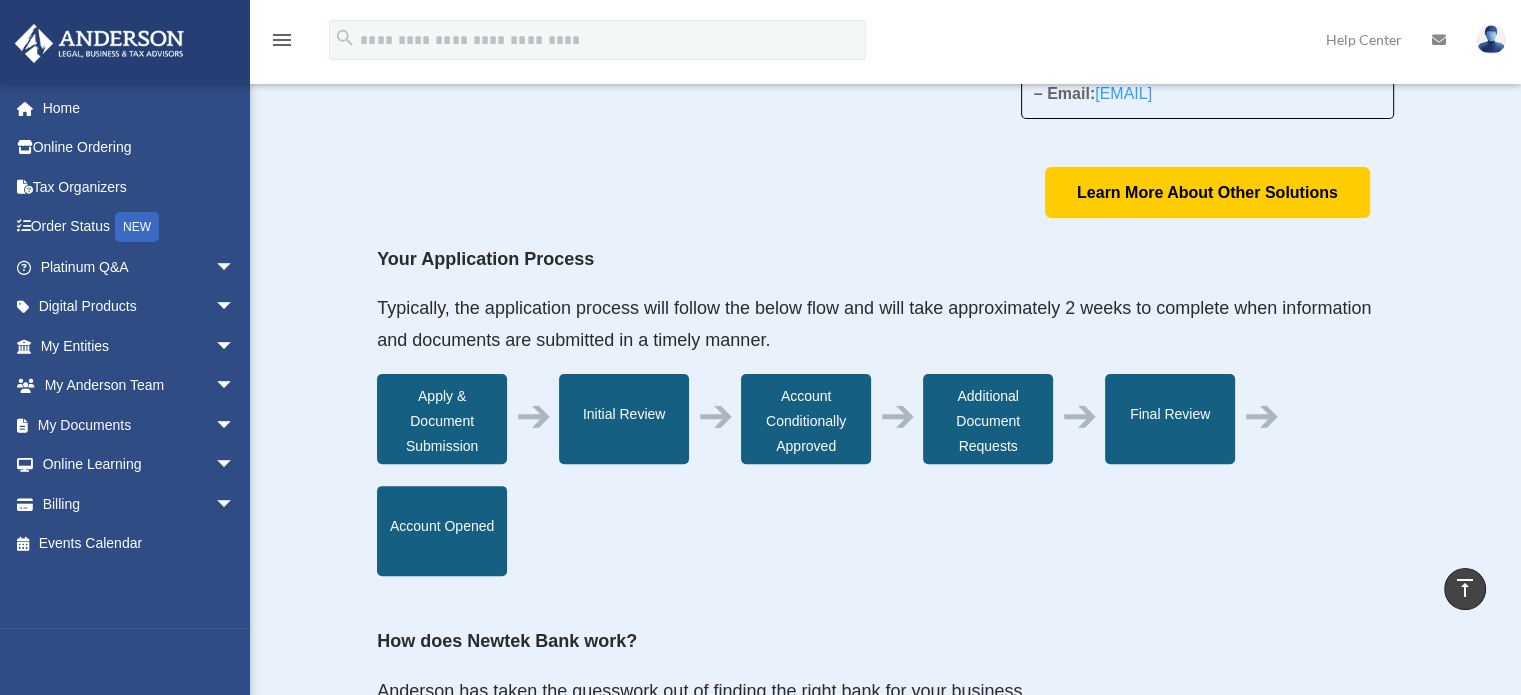 scroll, scrollTop: 490, scrollLeft: 0, axis: vertical 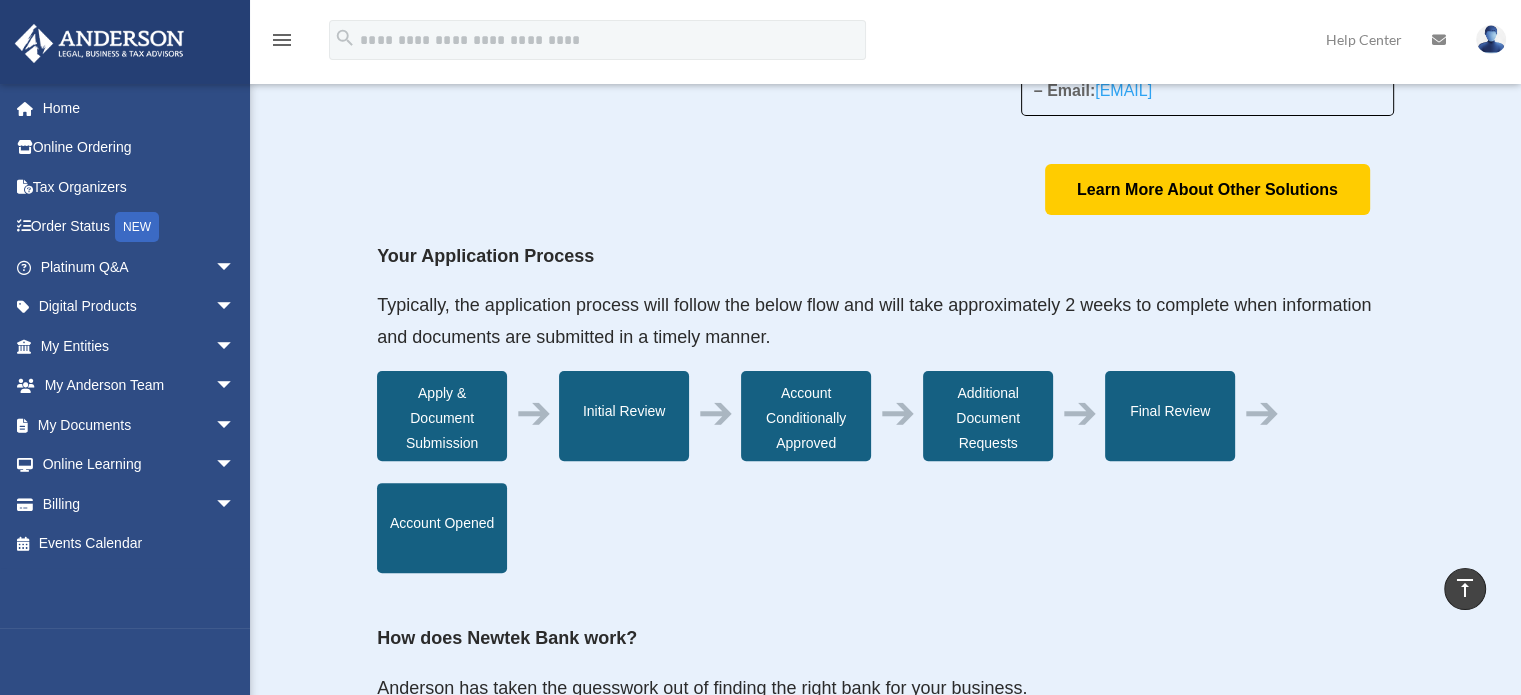 drag, startPoint x: 1512, startPoint y: 287, endPoint x: 1474, endPoint y: 186, distance: 107.912 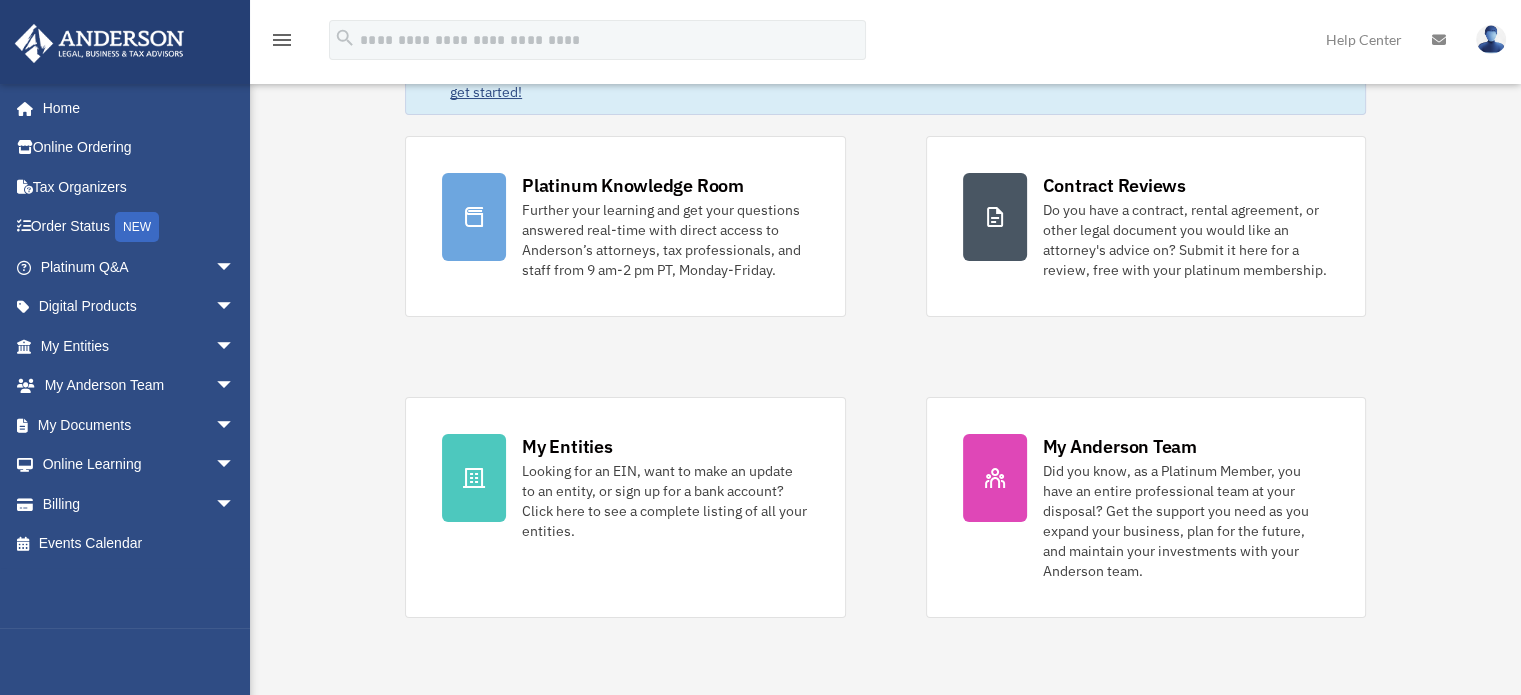 scroll, scrollTop: 155, scrollLeft: 0, axis: vertical 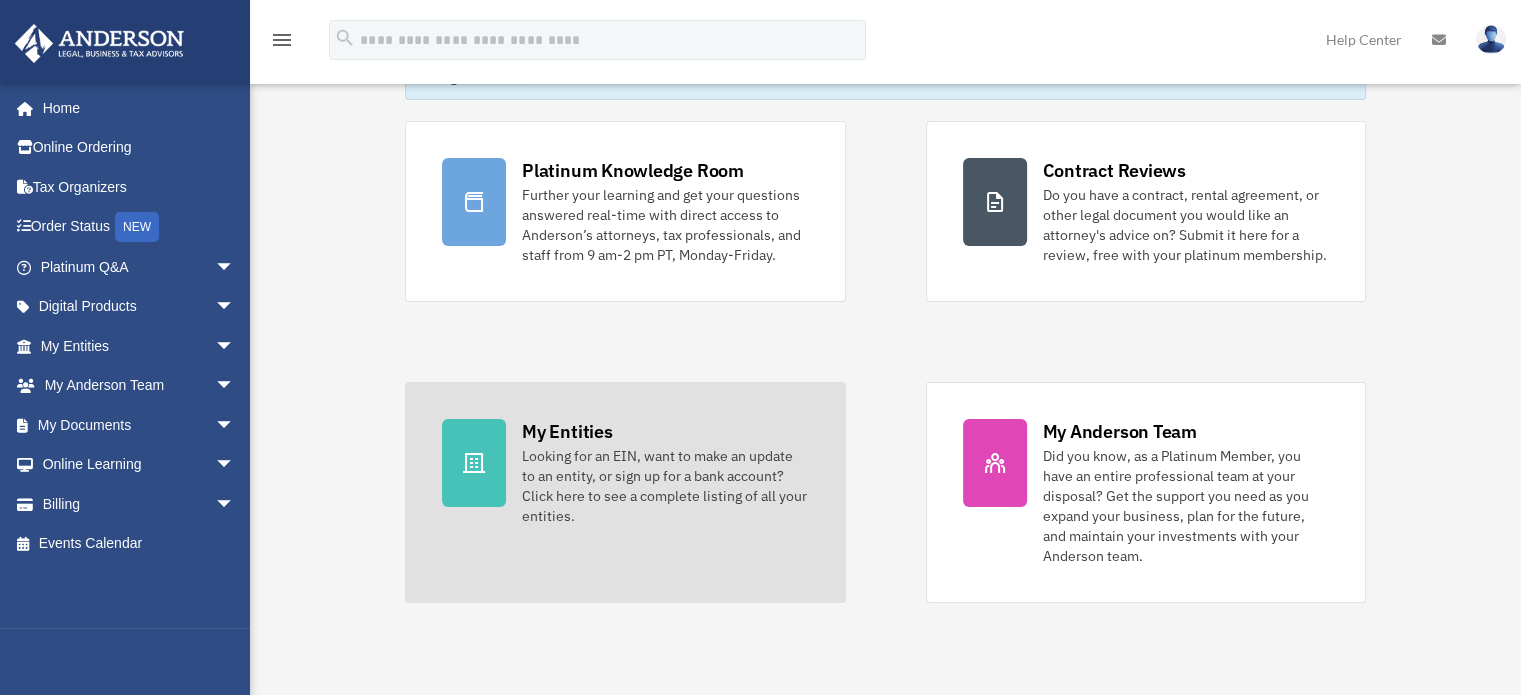 click on "Looking for an EIN, want to  make an update to an entity, or sign up for a bank account?  Click here to see a complete listing of all your entities." at bounding box center (665, 486) 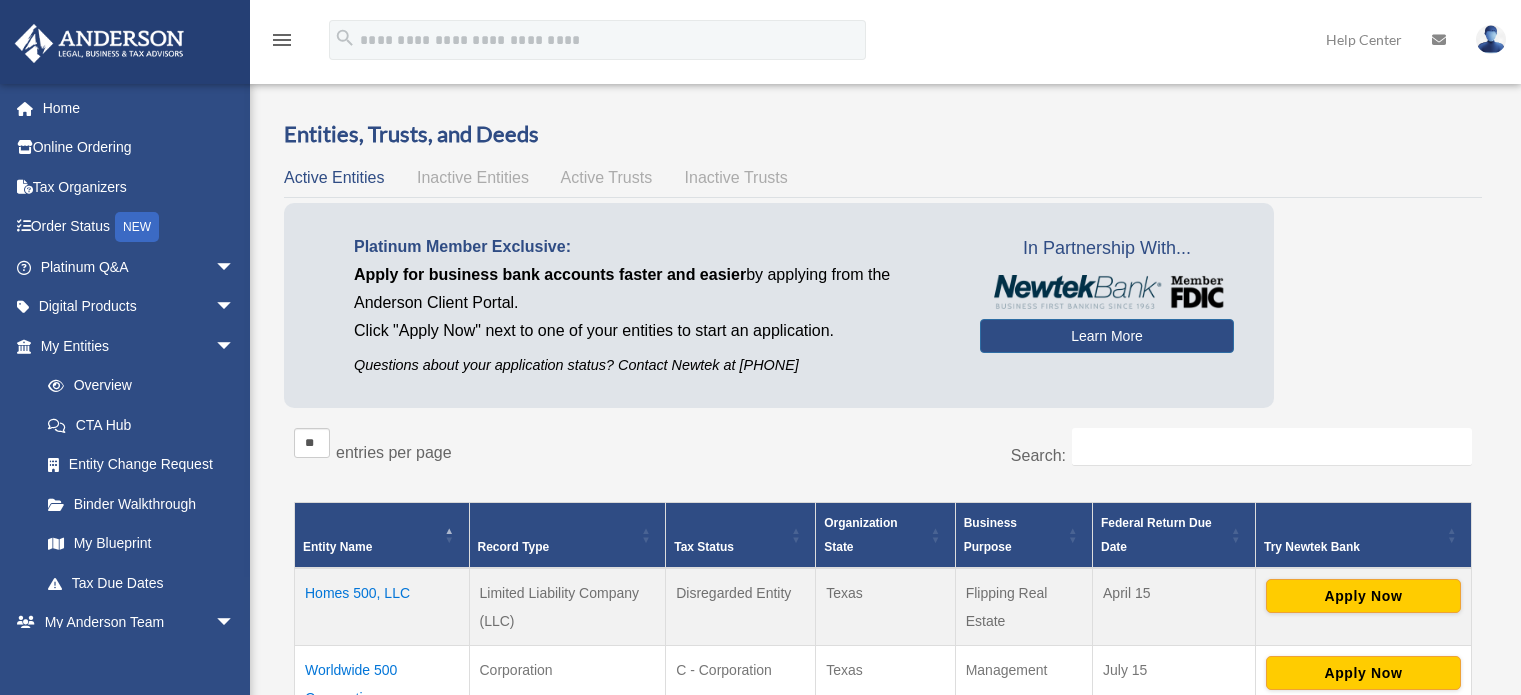 scroll, scrollTop: 0, scrollLeft: 0, axis: both 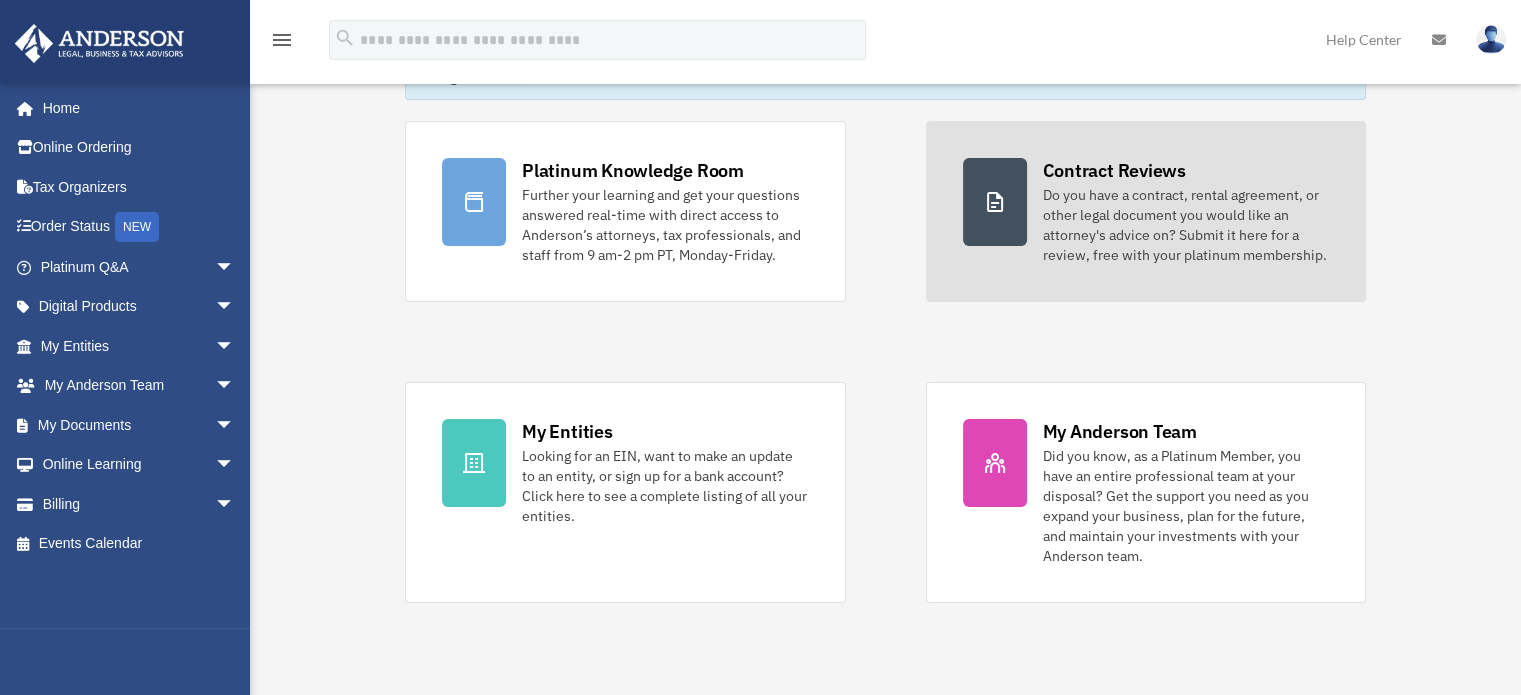 click on "Contract Reviews" at bounding box center (1114, 170) 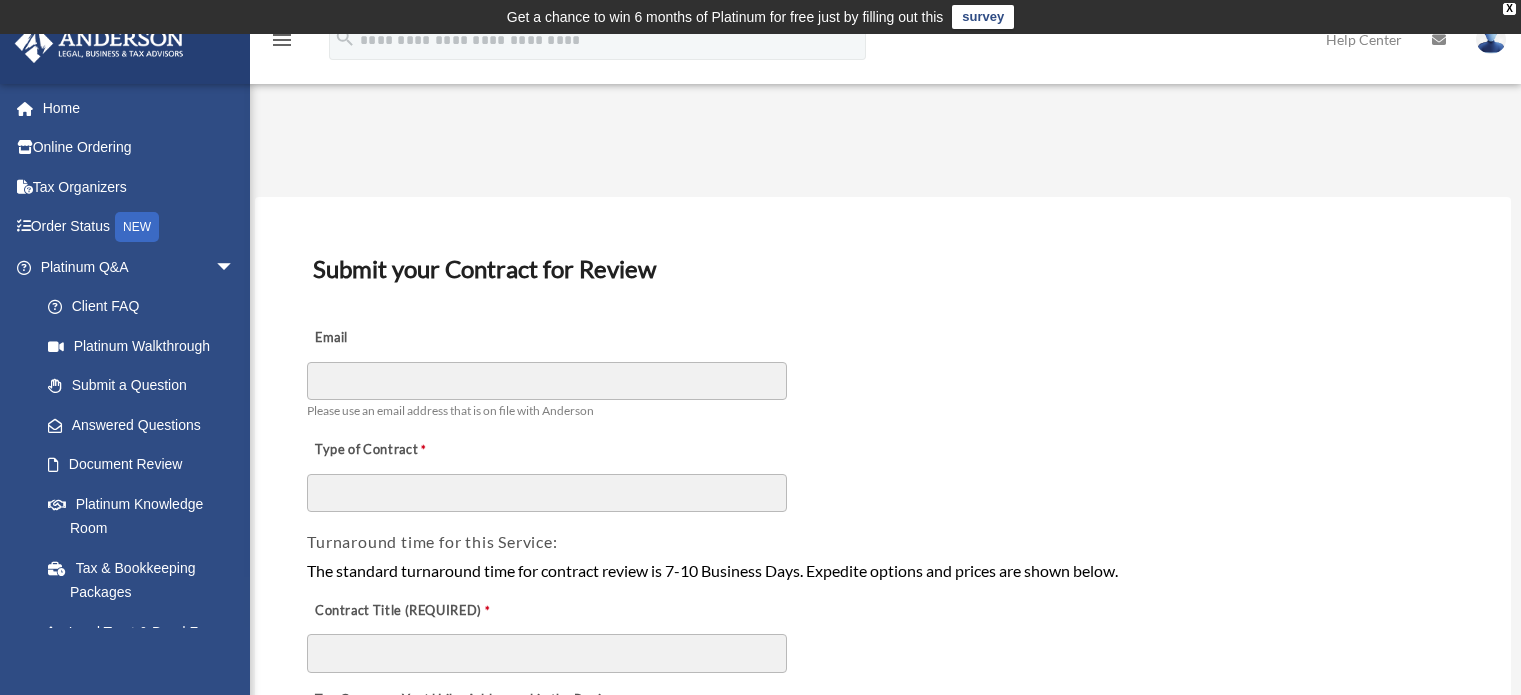 scroll, scrollTop: 0, scrollLeft: 0, axis: both 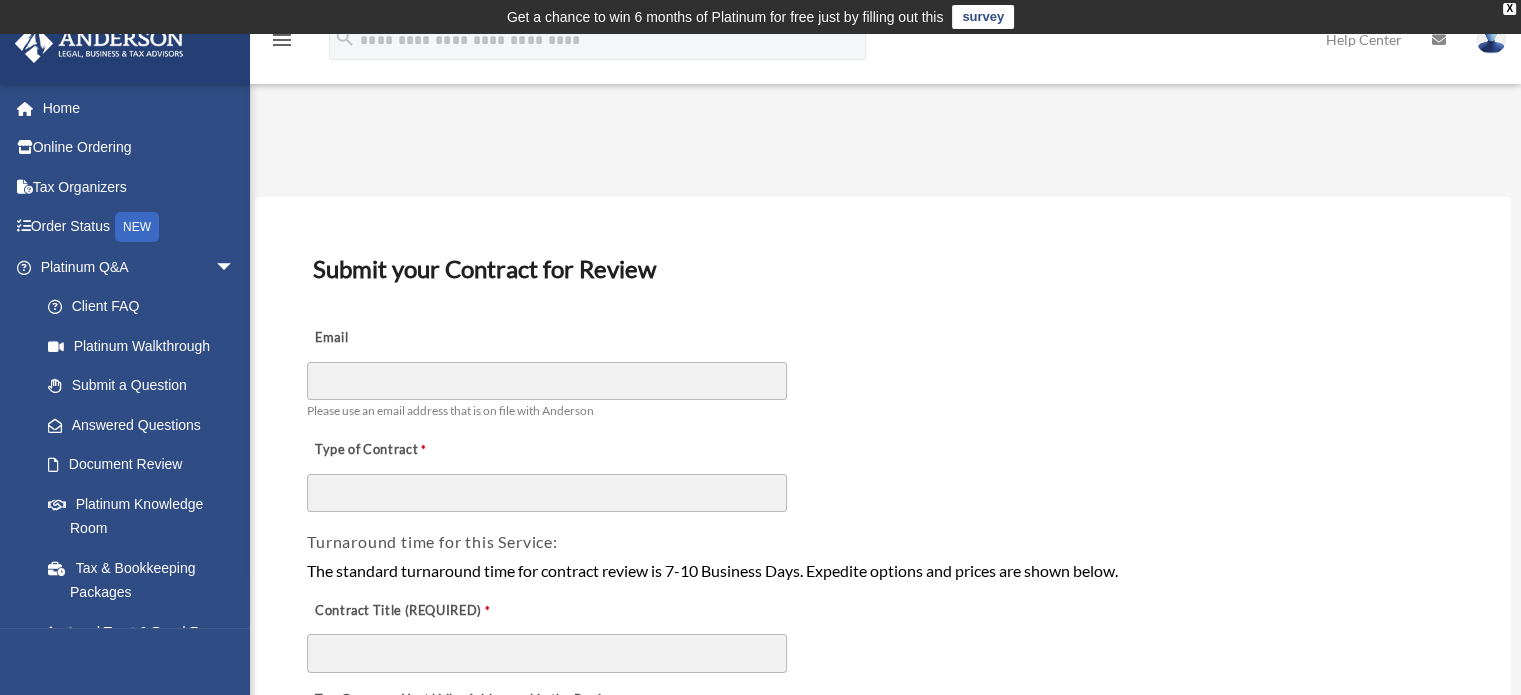click on "Email
Please use an email address that is on file with [LAST]" at bounding box center [883, 369] 